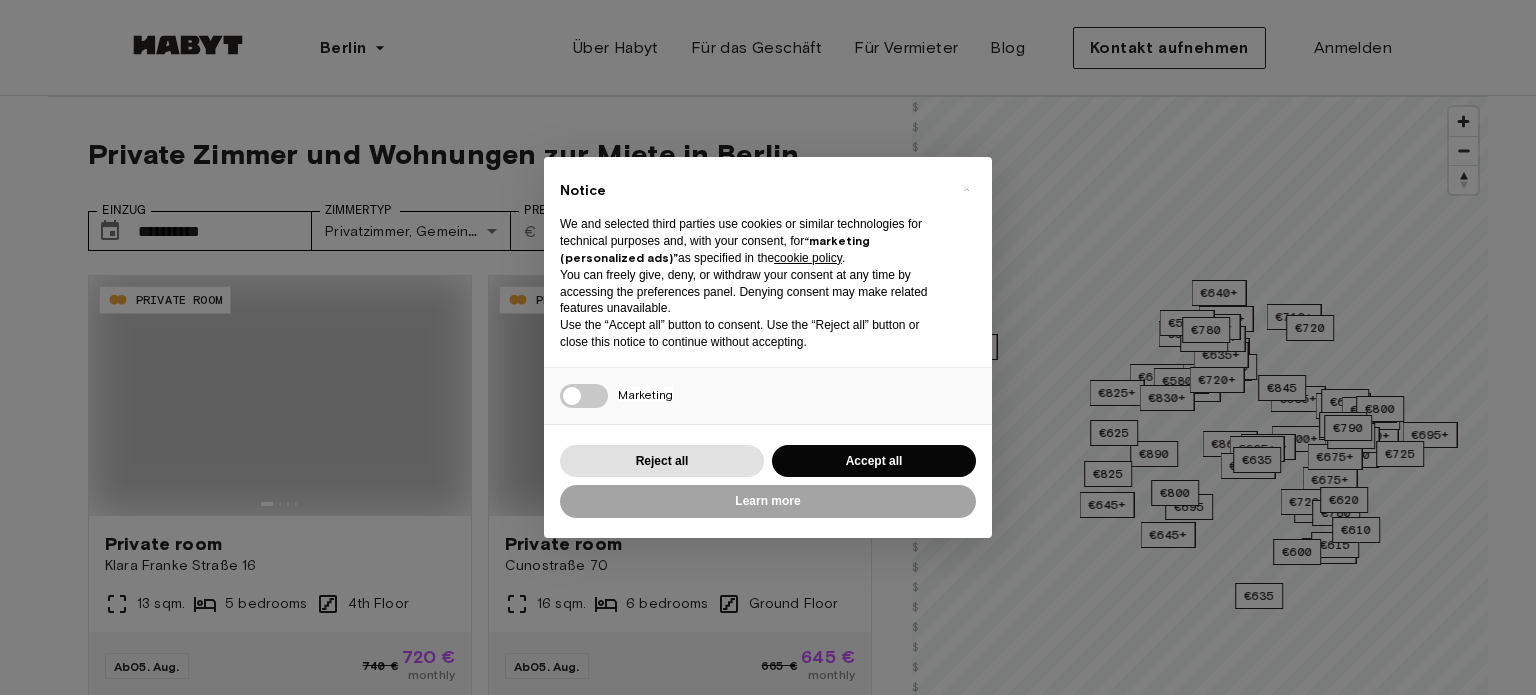 scroll, scrollTop: 0, scrollLeft: 0, axis: both 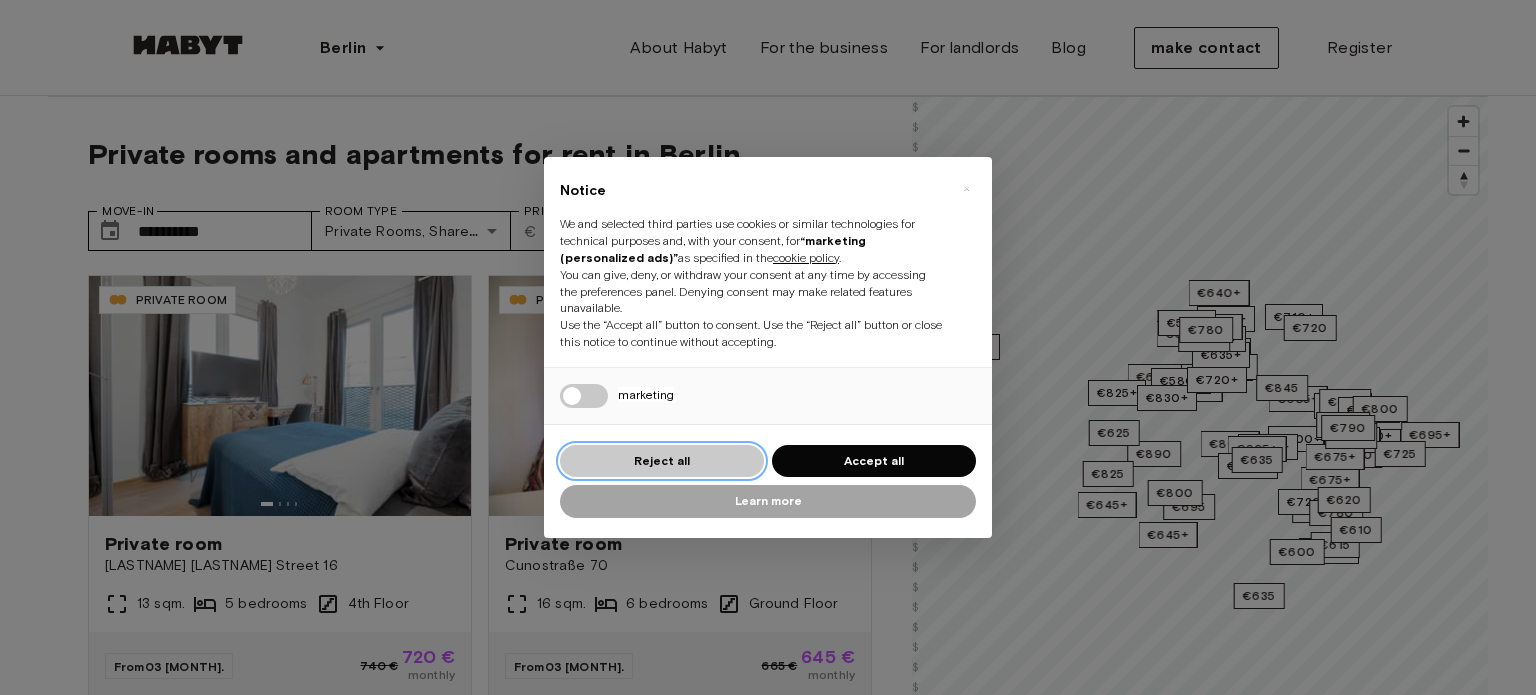 click on "Reject all" at bounding box center [662, 461] 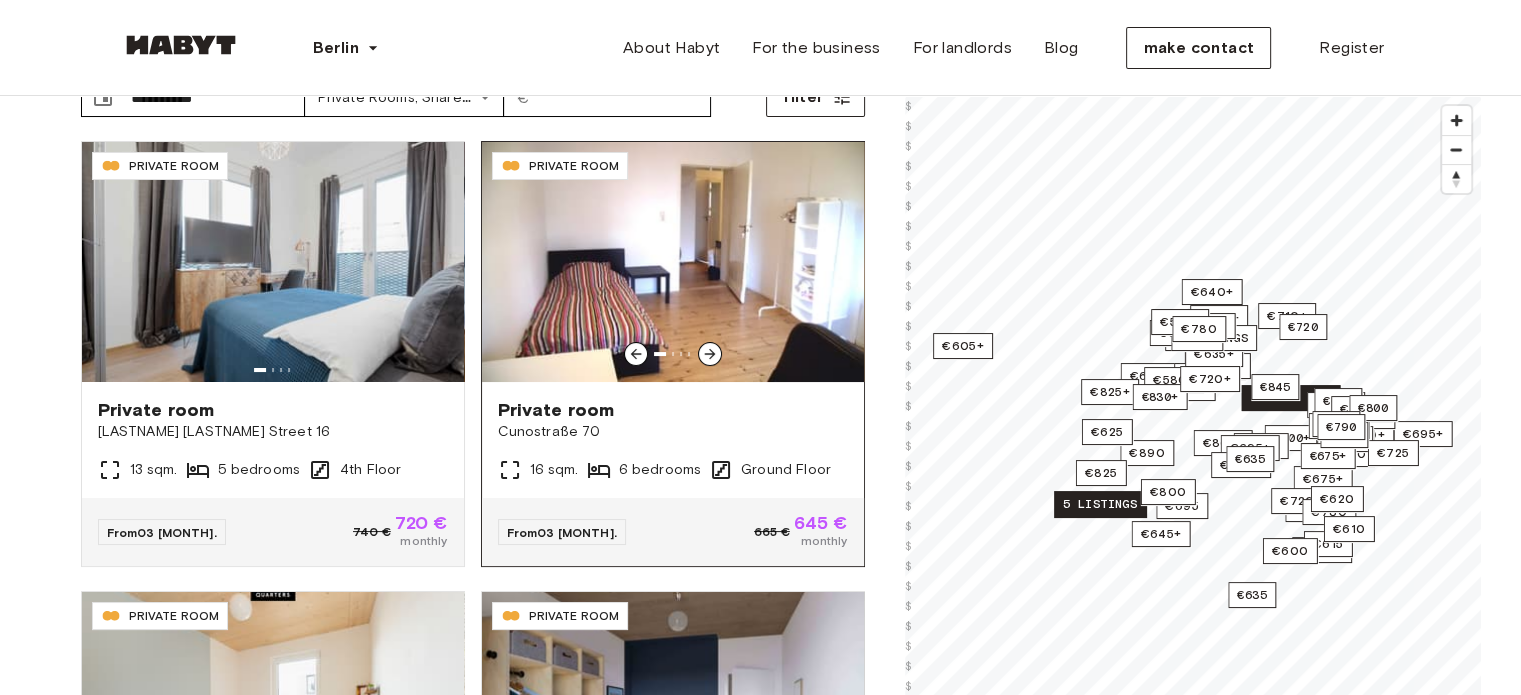 scroll, scrollTop: 100, scrollLeft: 0, axis: vertical 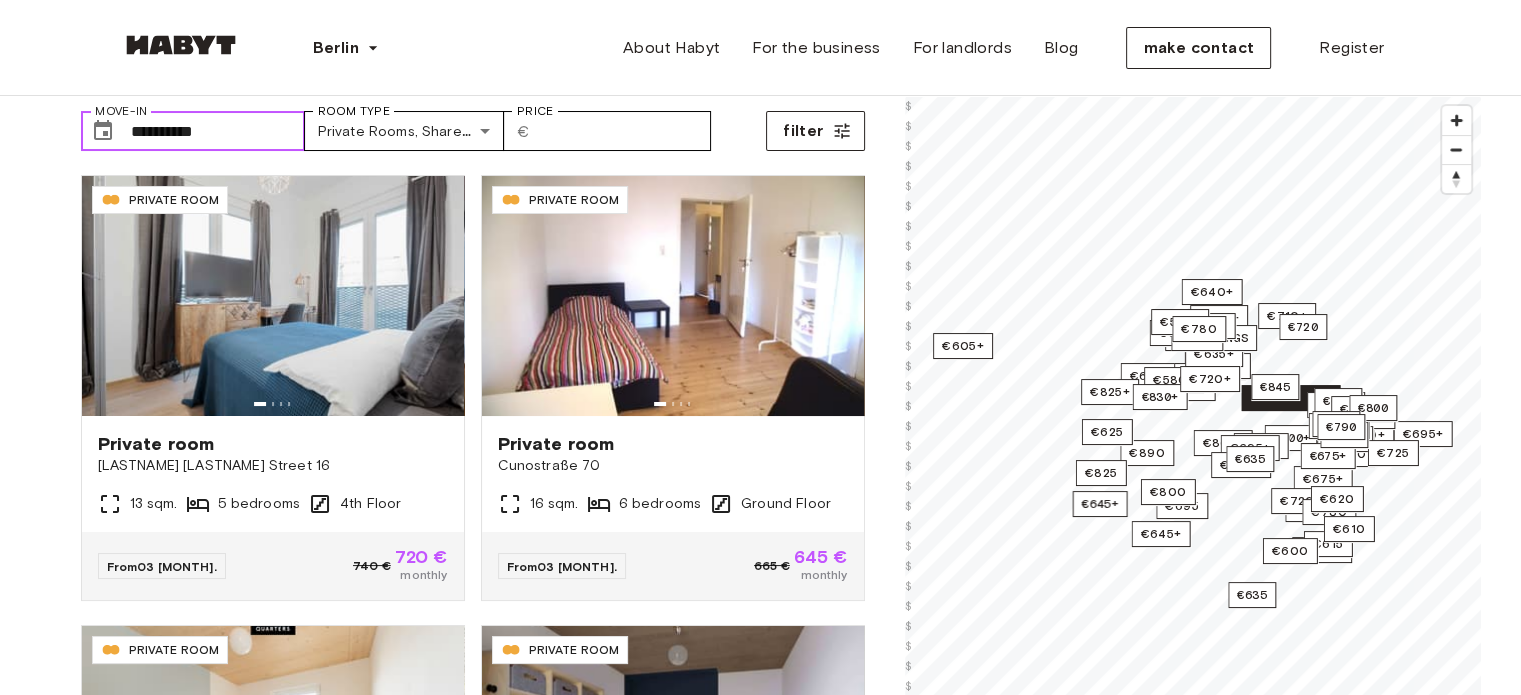 click on "**********" at bounding box center [218, 131] 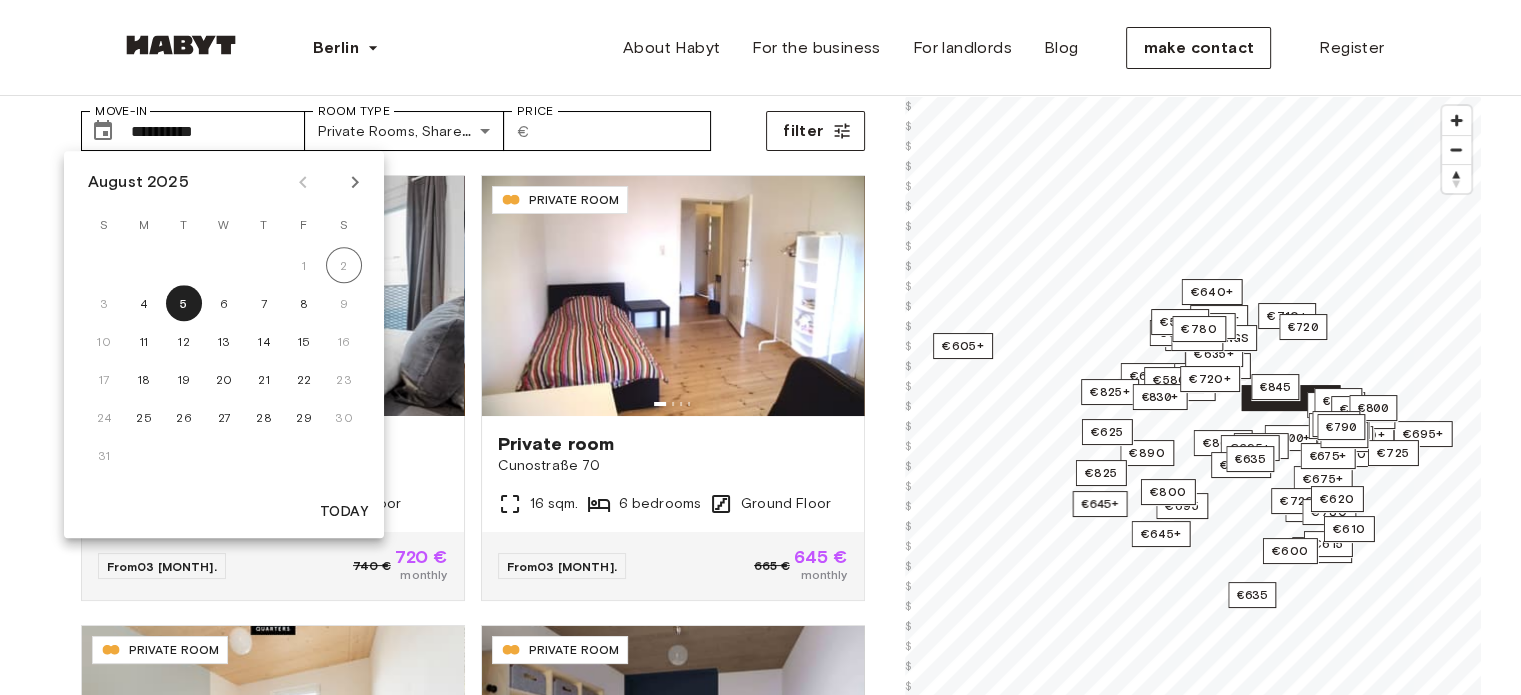 click on "**********" at bounding box center [473, 123] 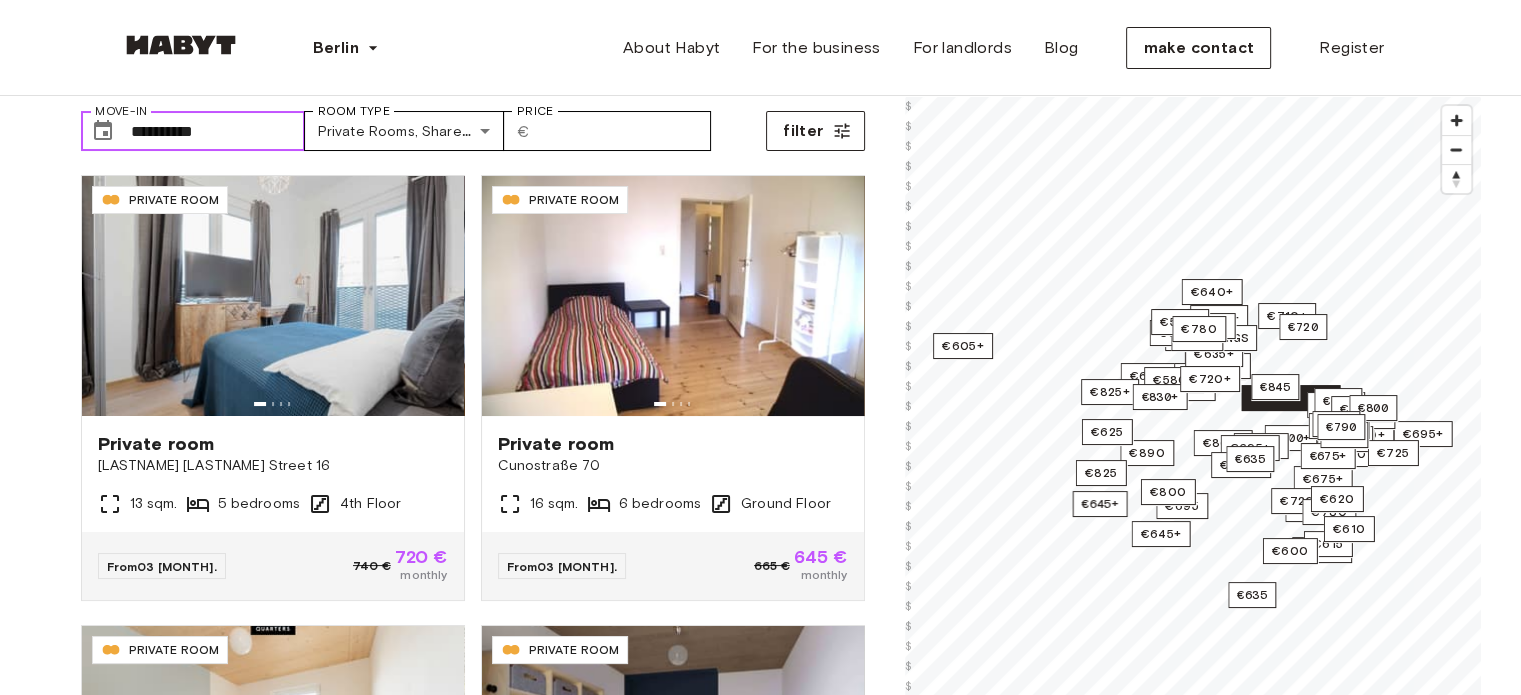 click on "**********" at bounding box center (218, 131) 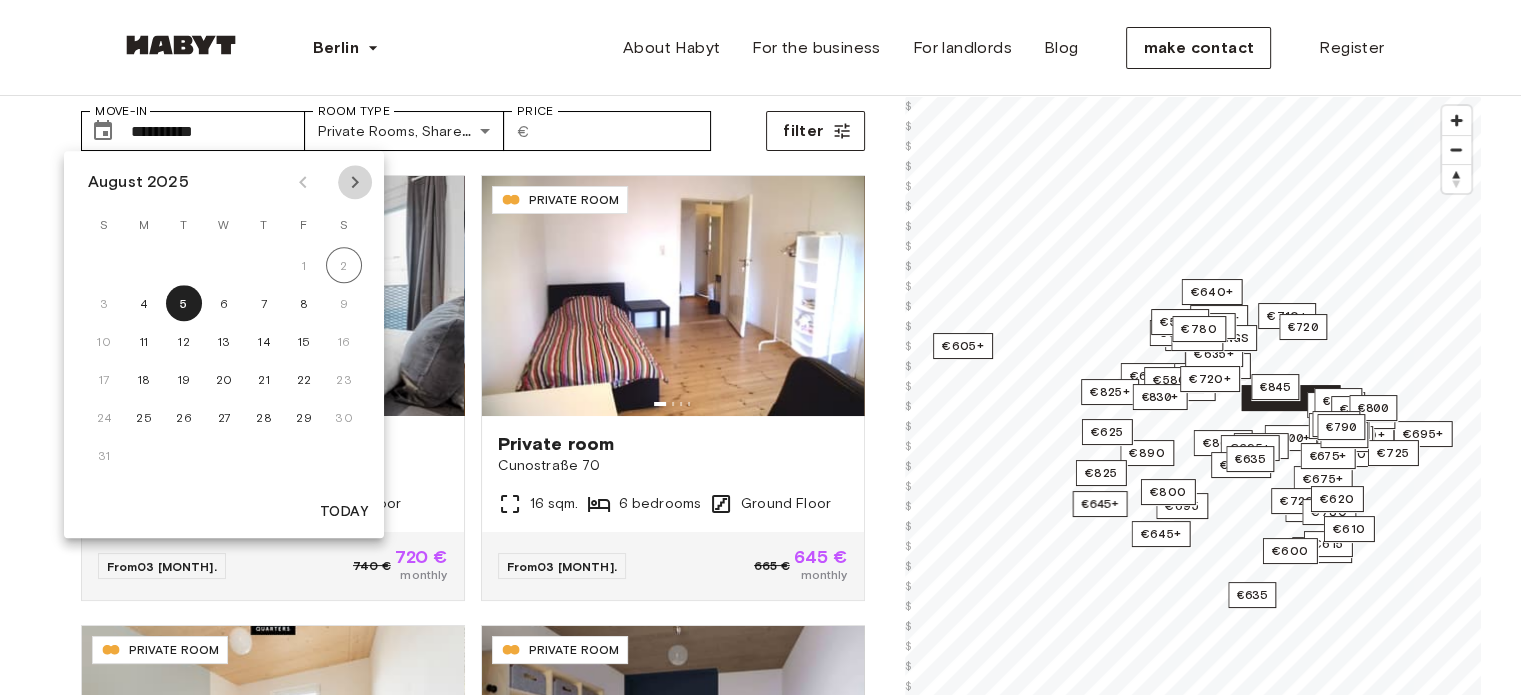 click 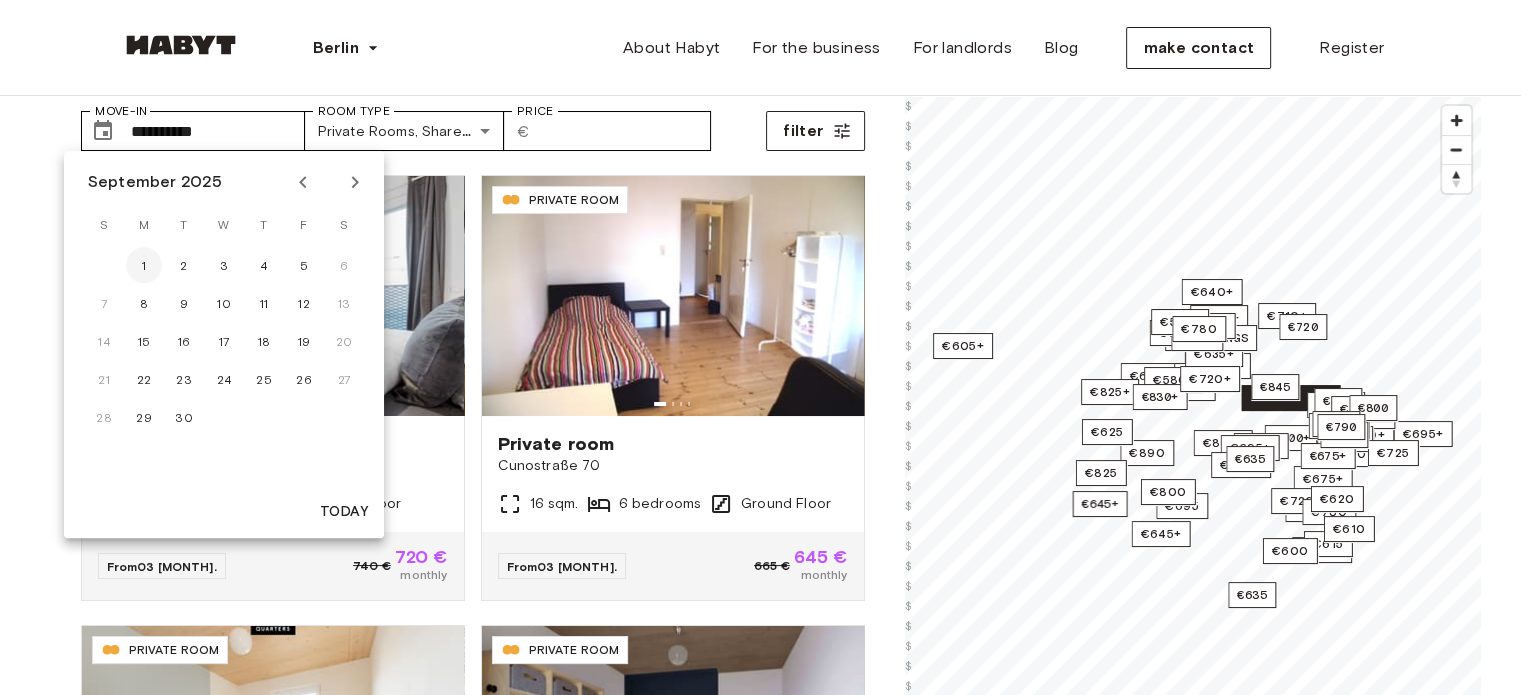 click on "1" at bounding box center [144, 265] 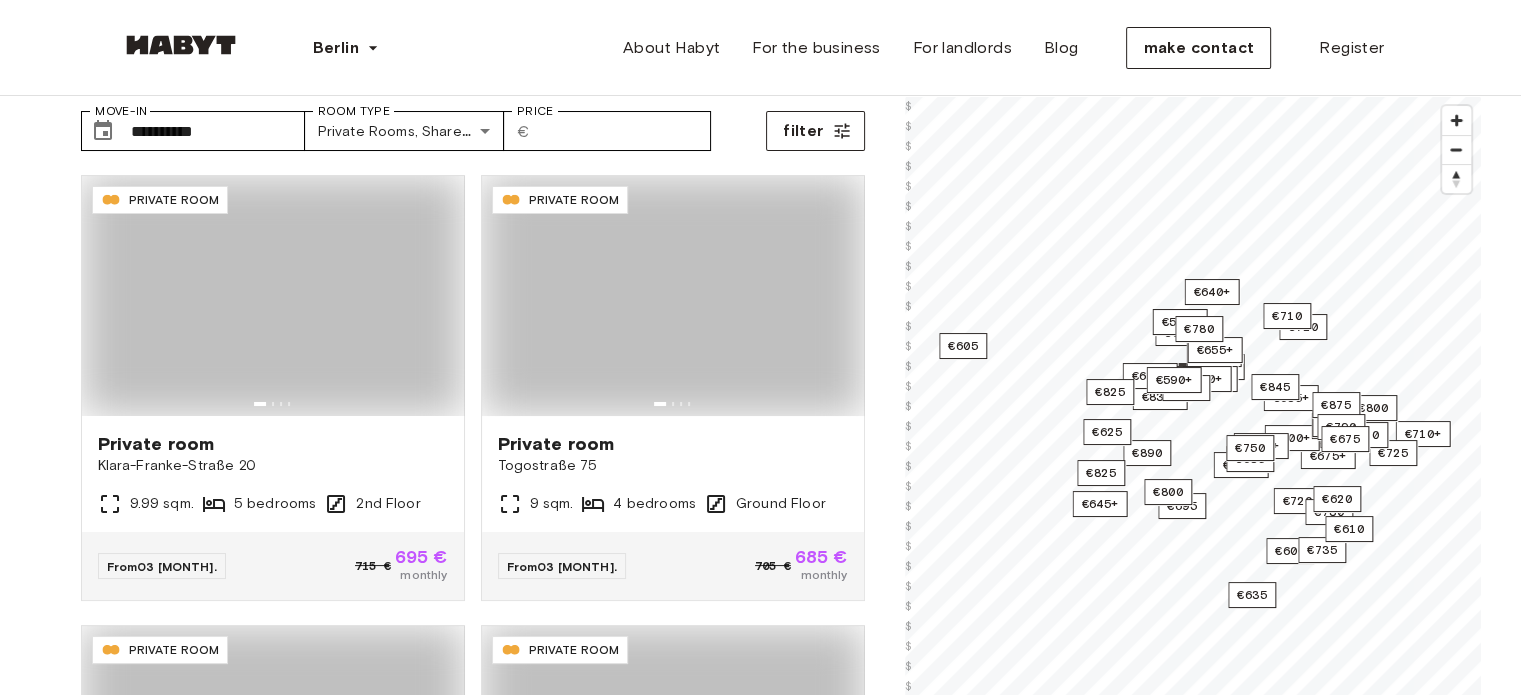 type on "**********" 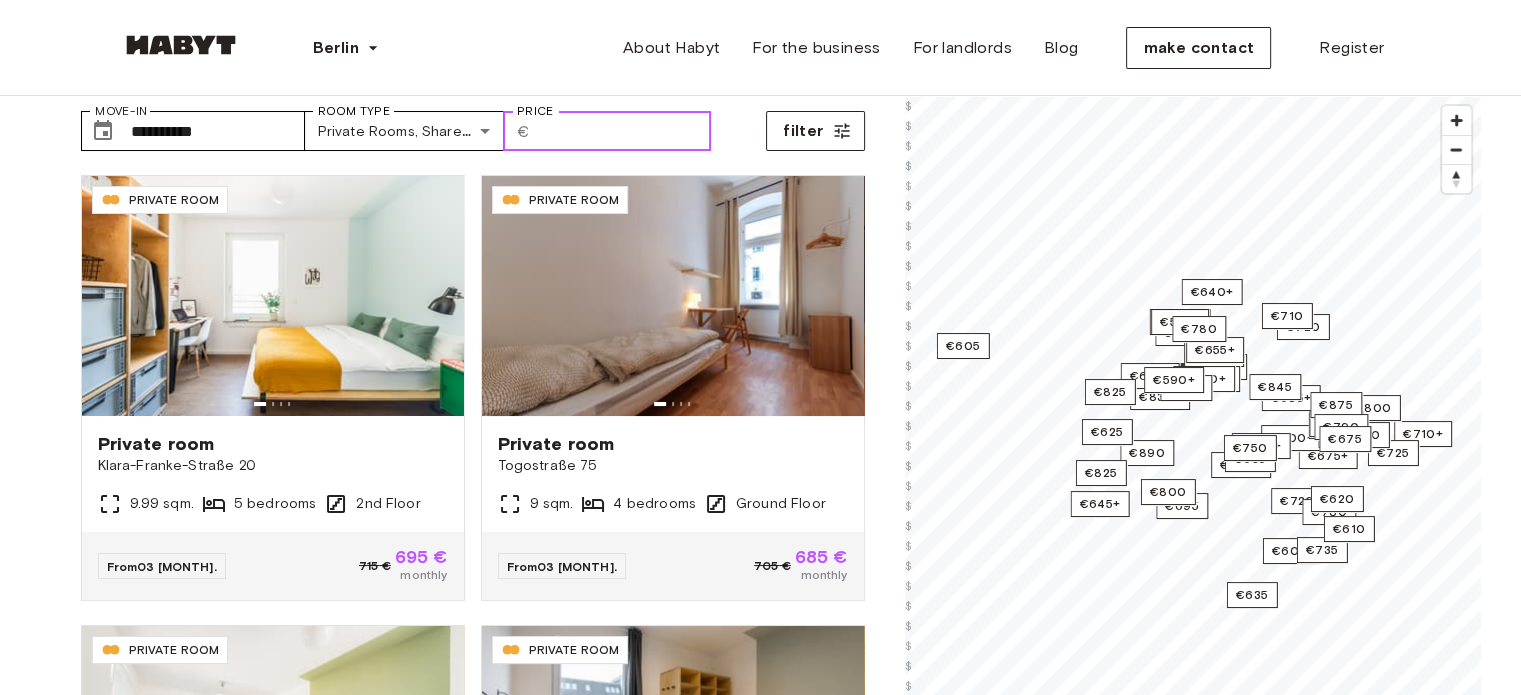 click on "Price" at bounding box center [624, 131] 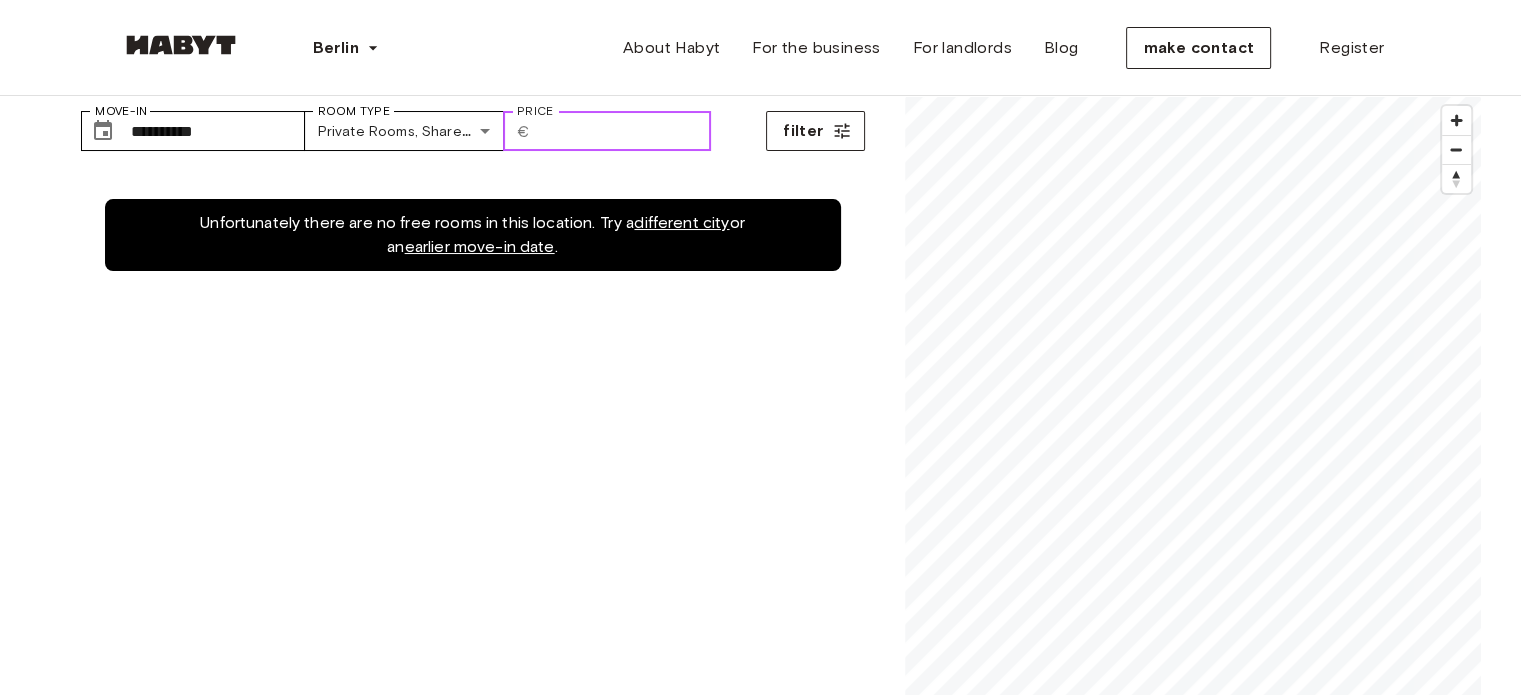 type on "*" 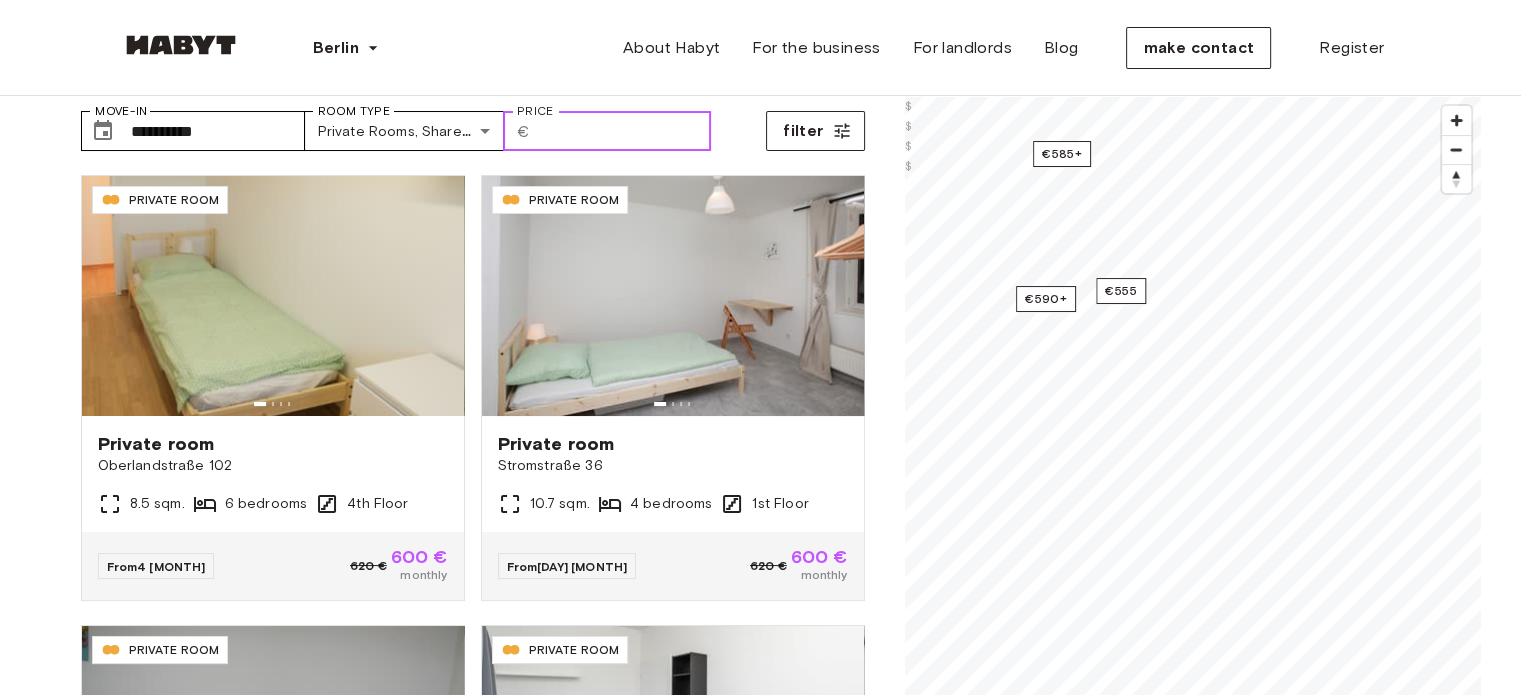 type on "***" 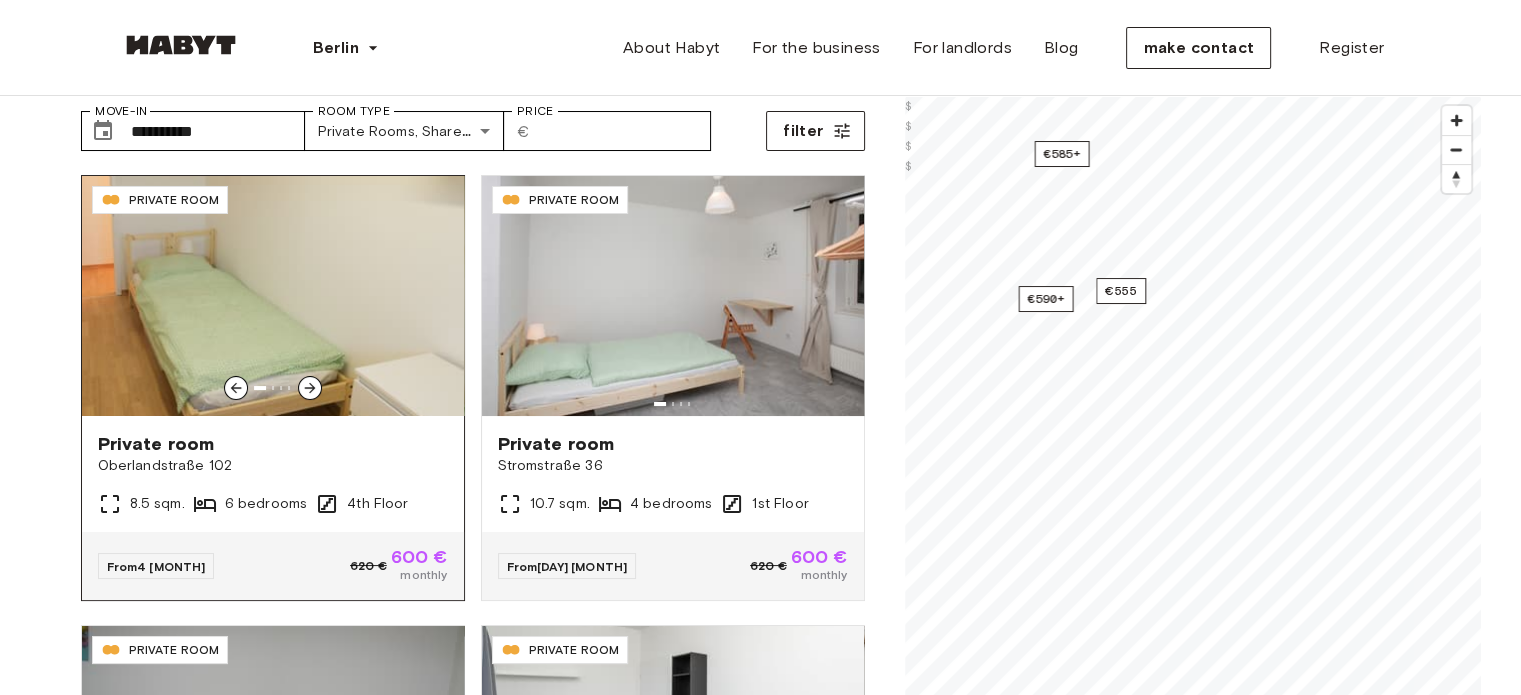 click 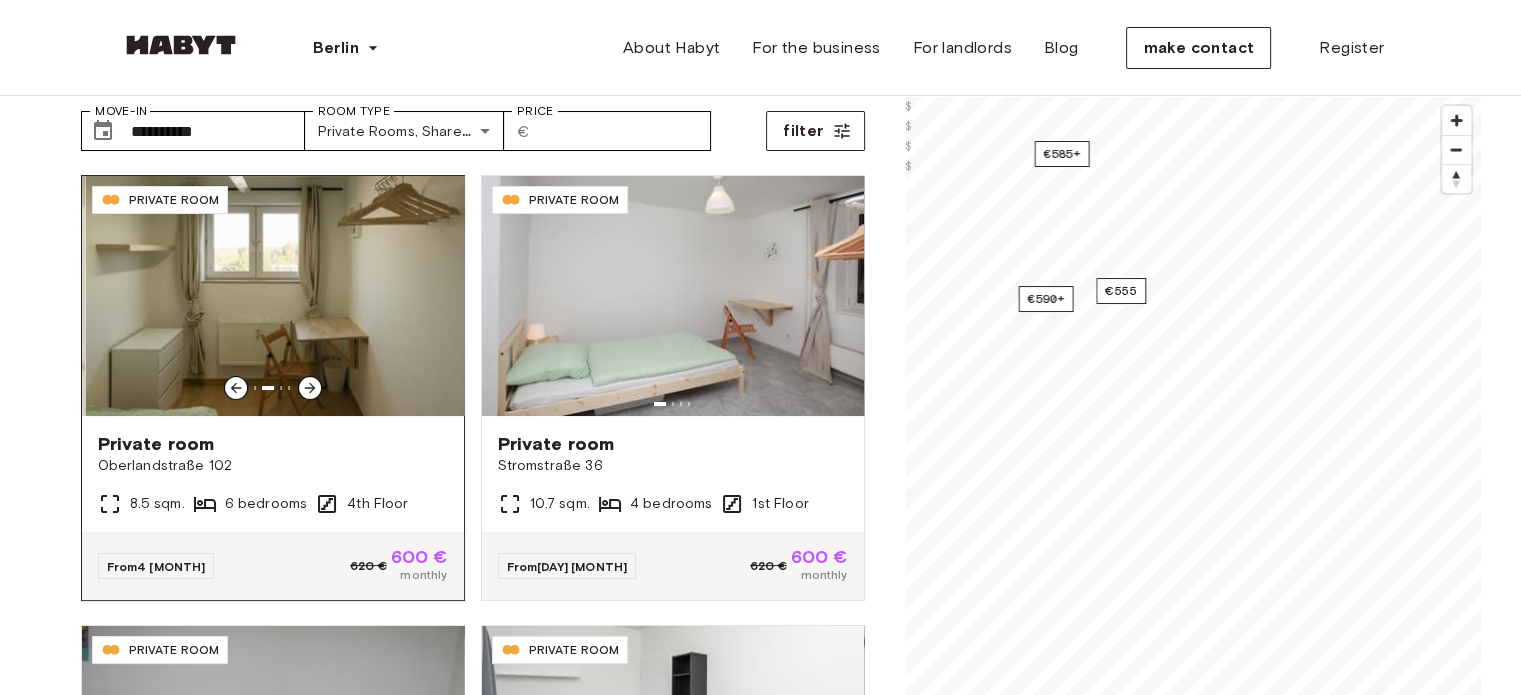 click 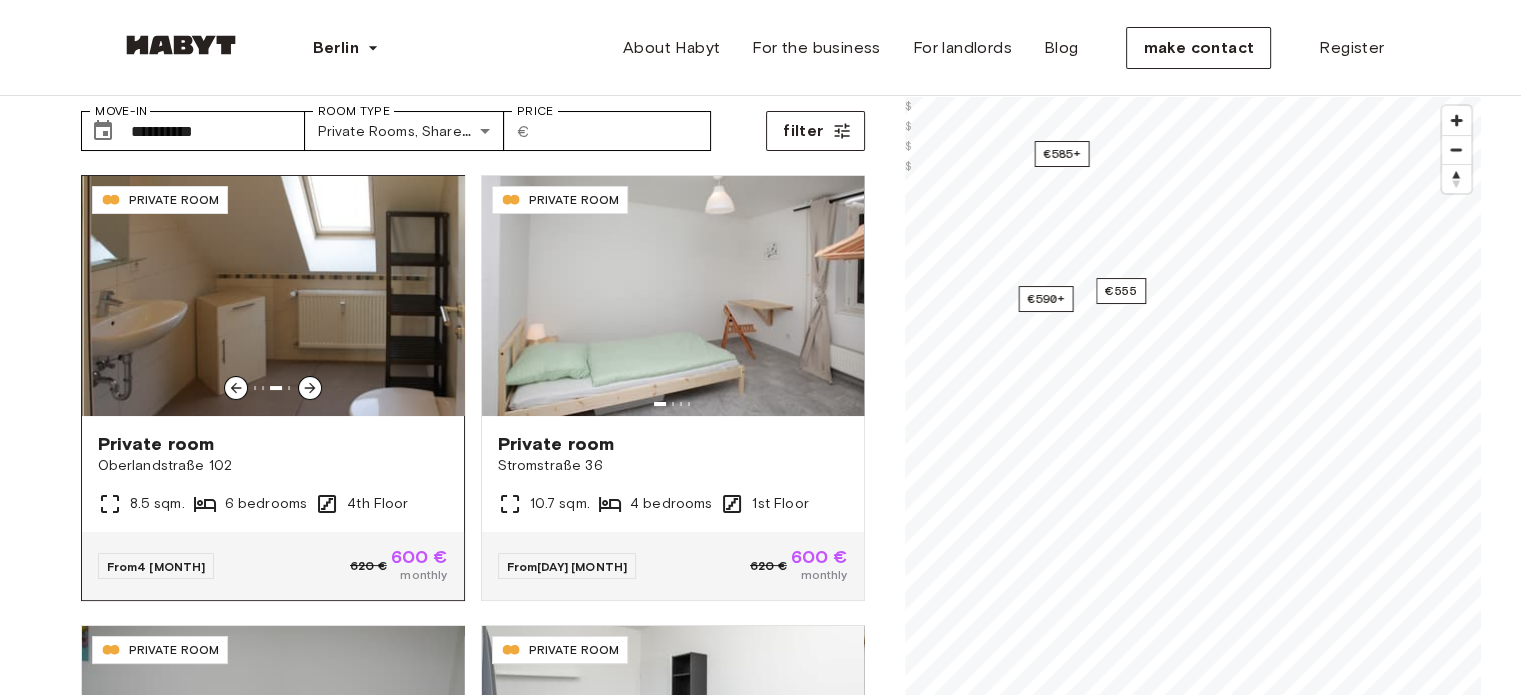 click 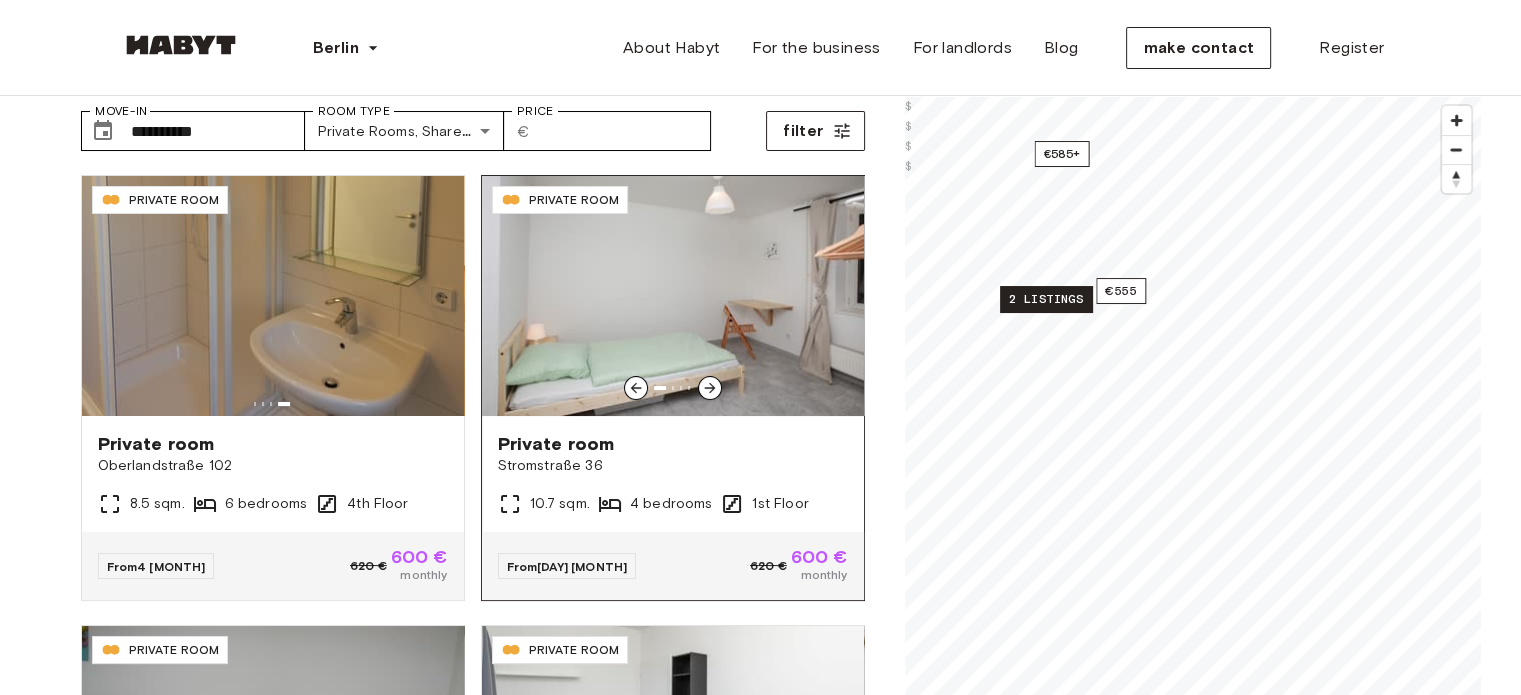 click 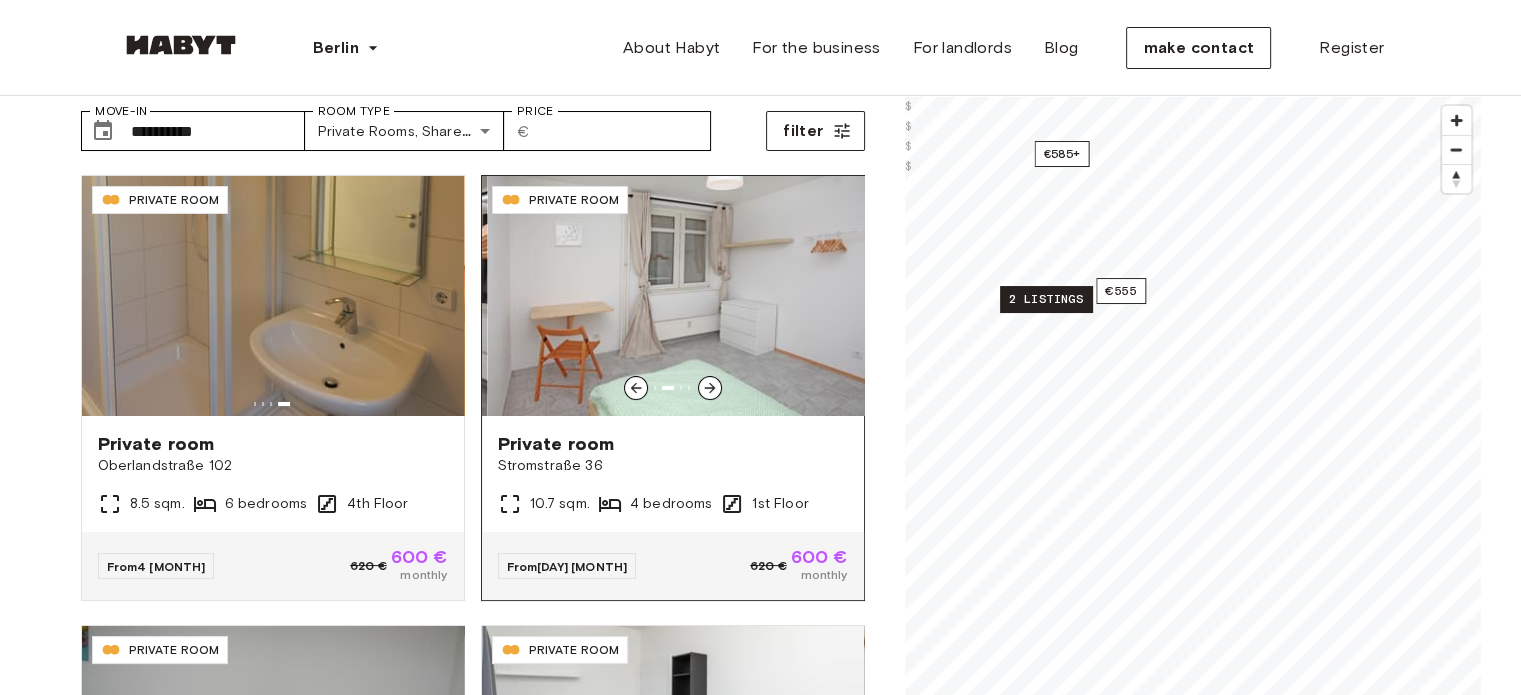 click 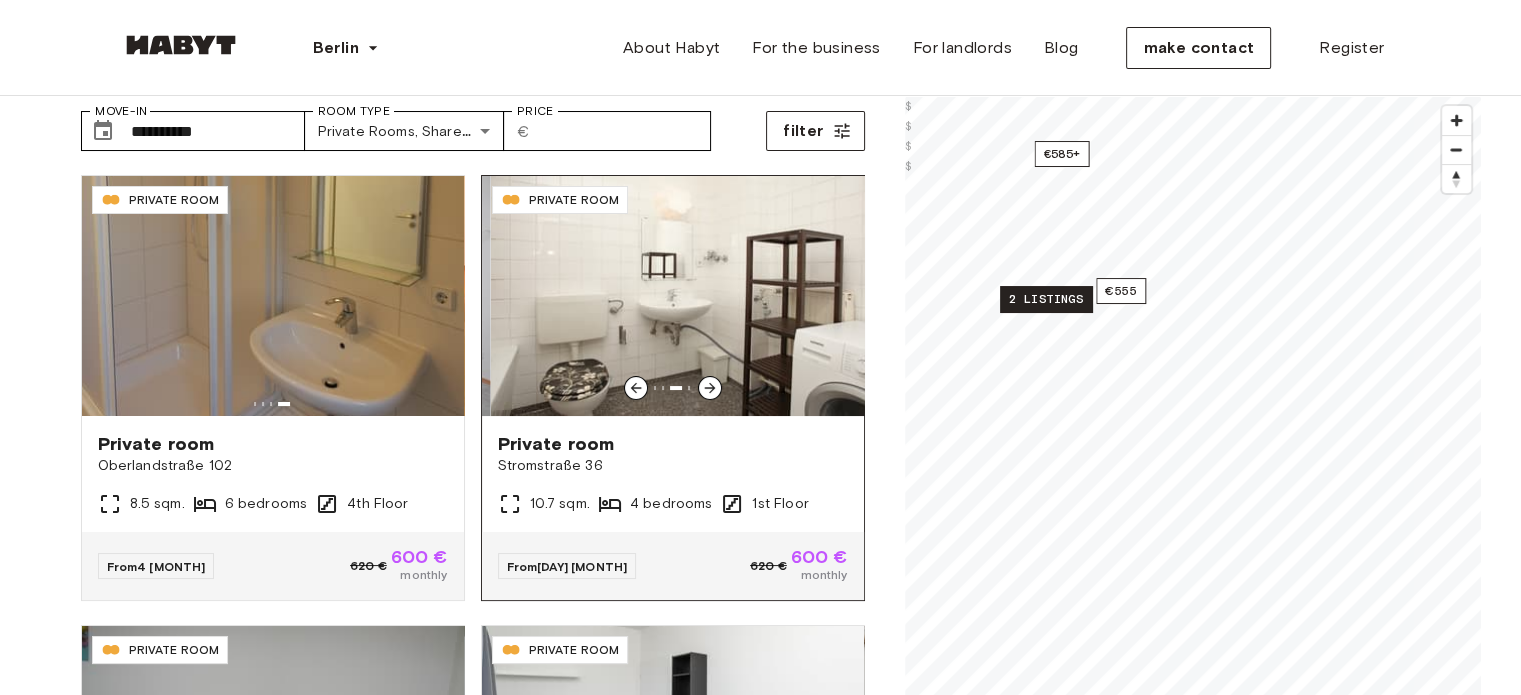 click 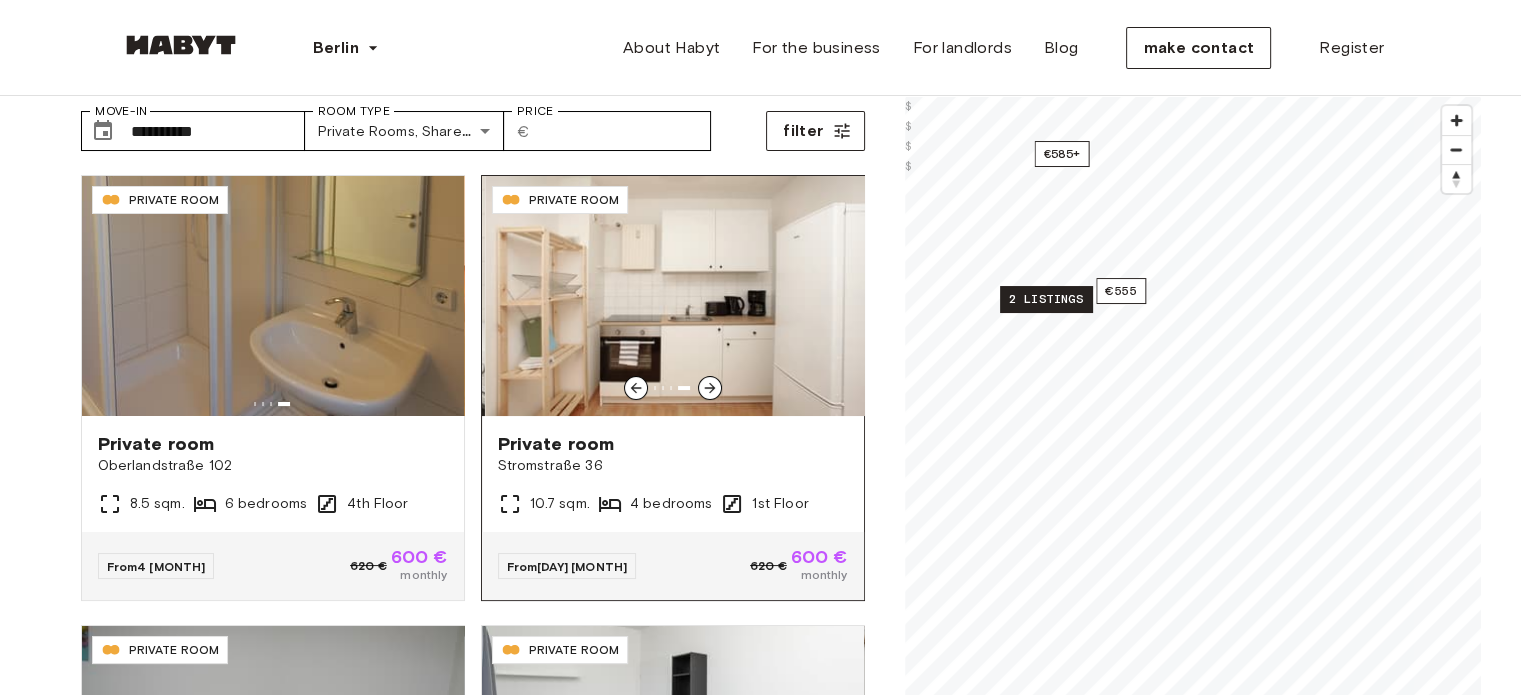 click 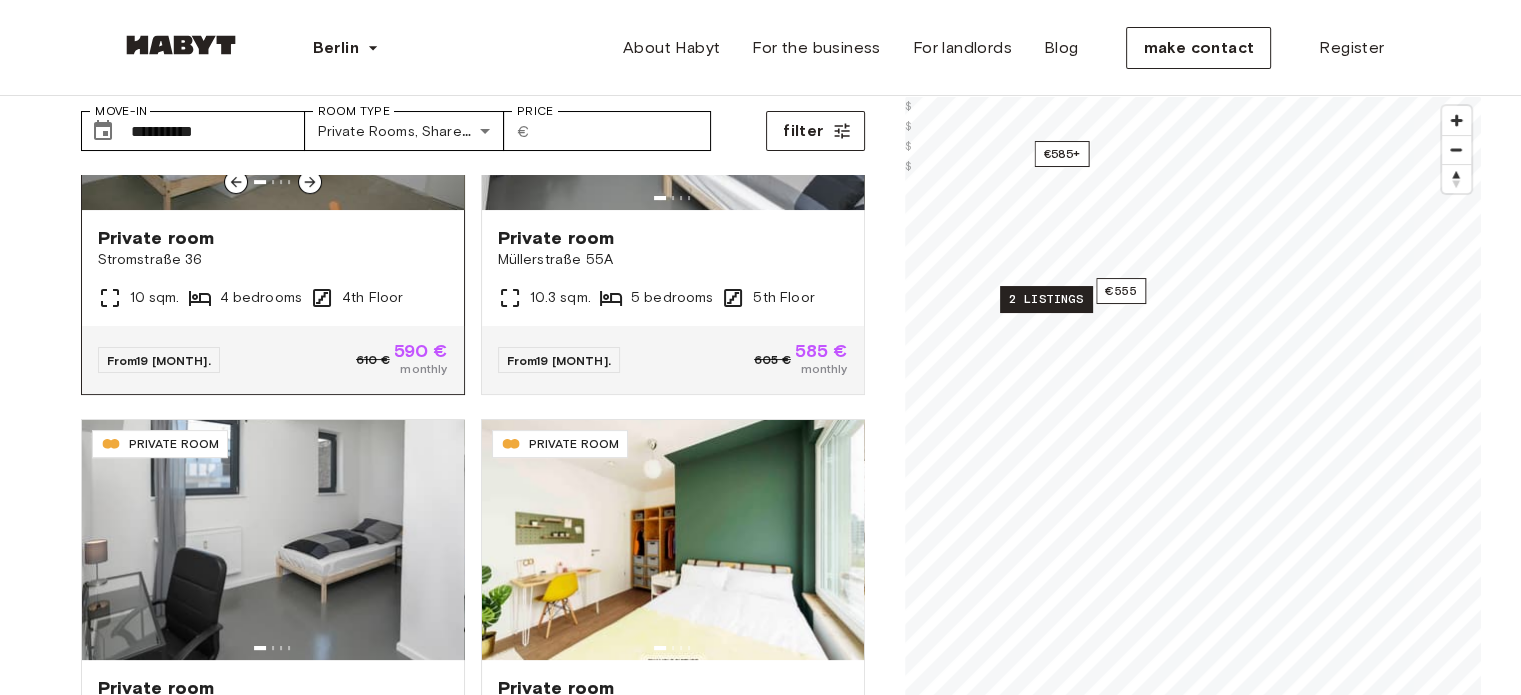 scroll, scrollTop: 684, scrollLeft: 0, axis: vertical 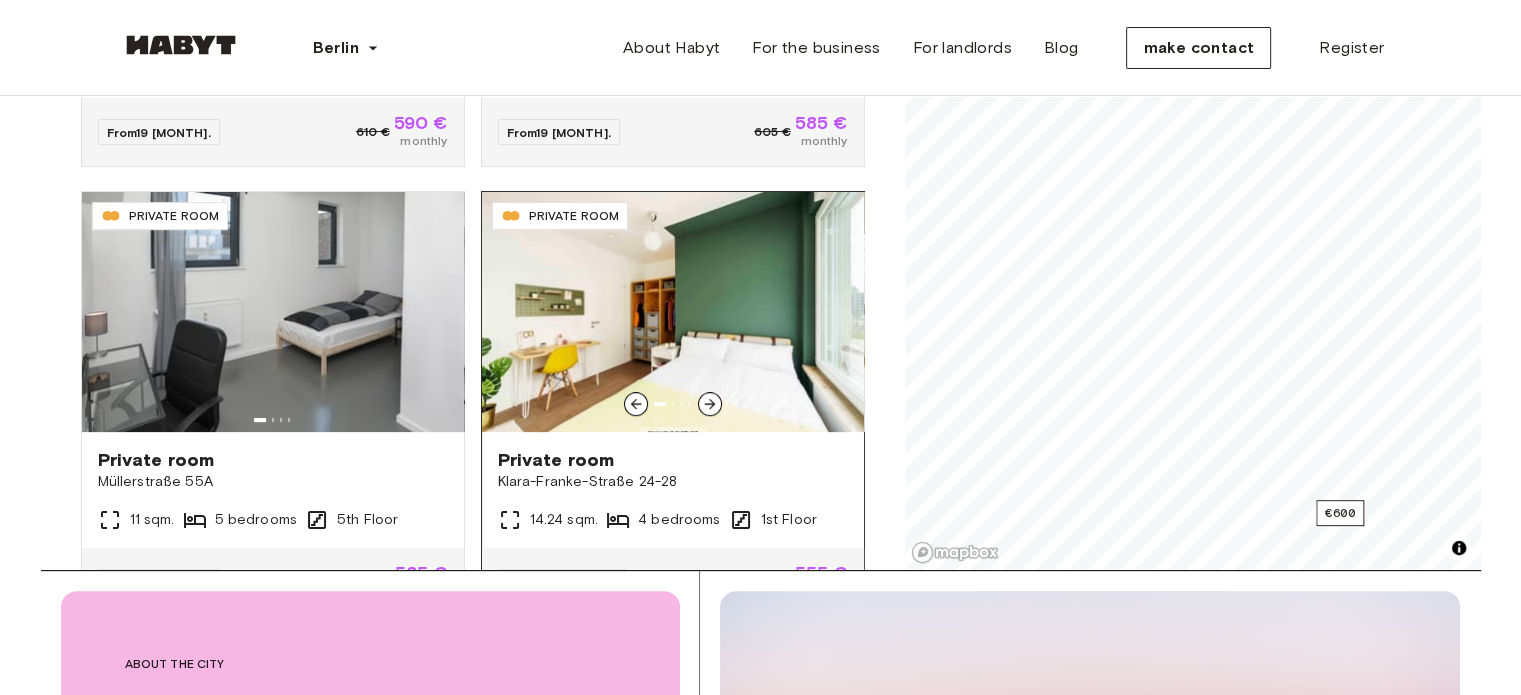 click 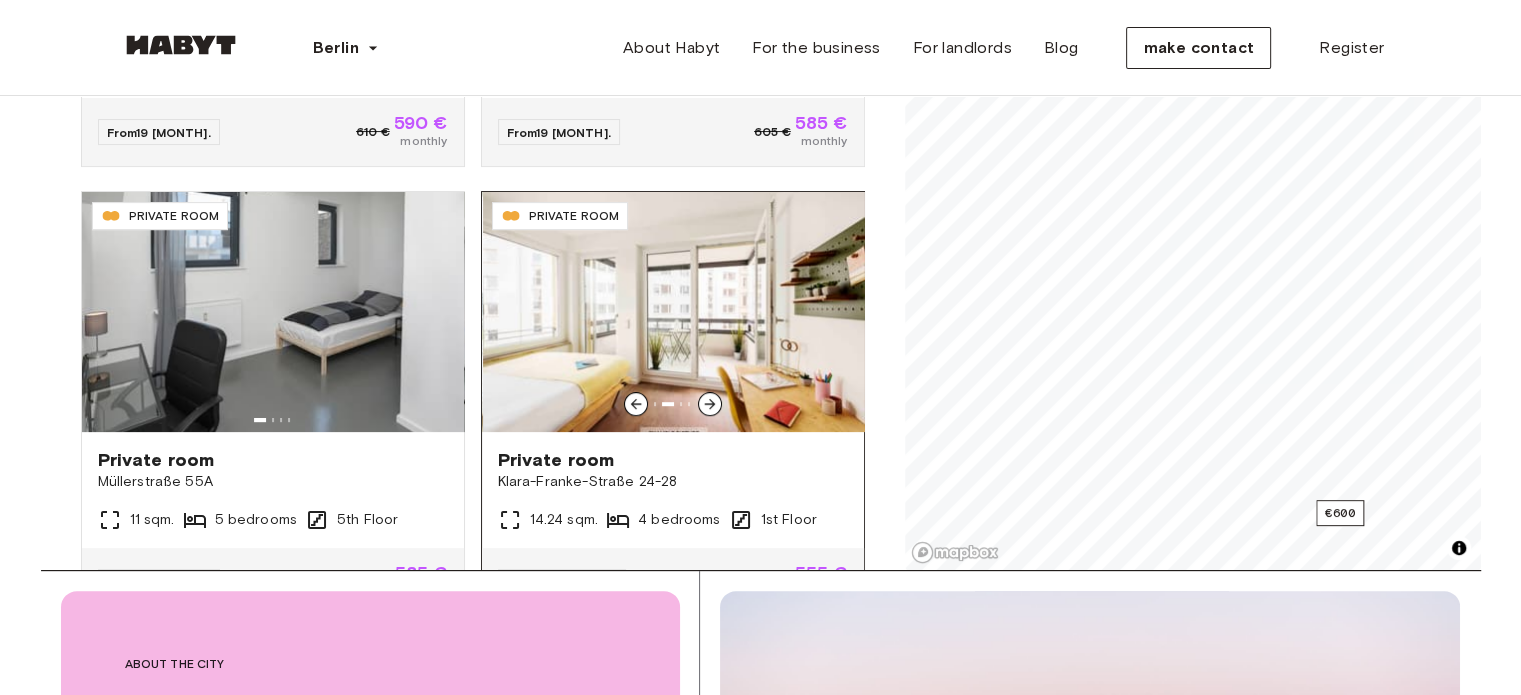 click 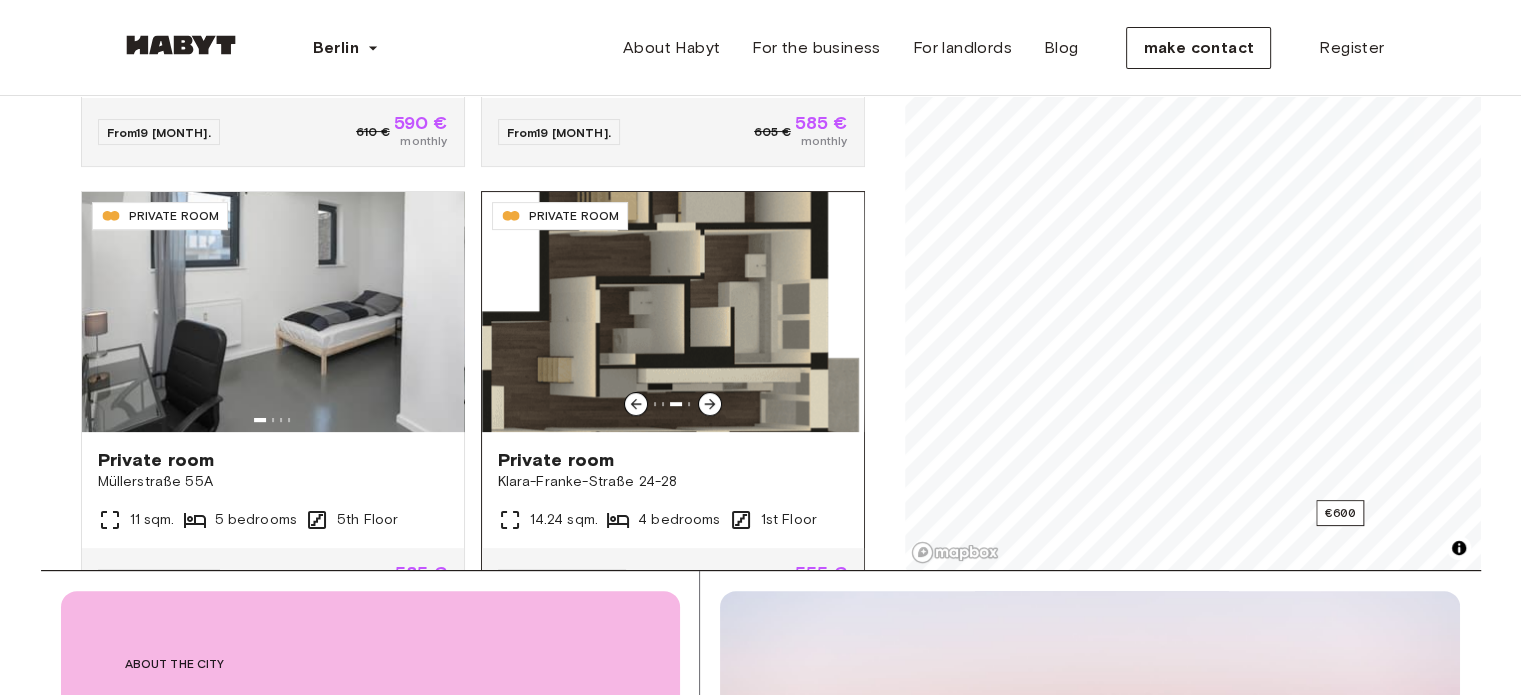 click 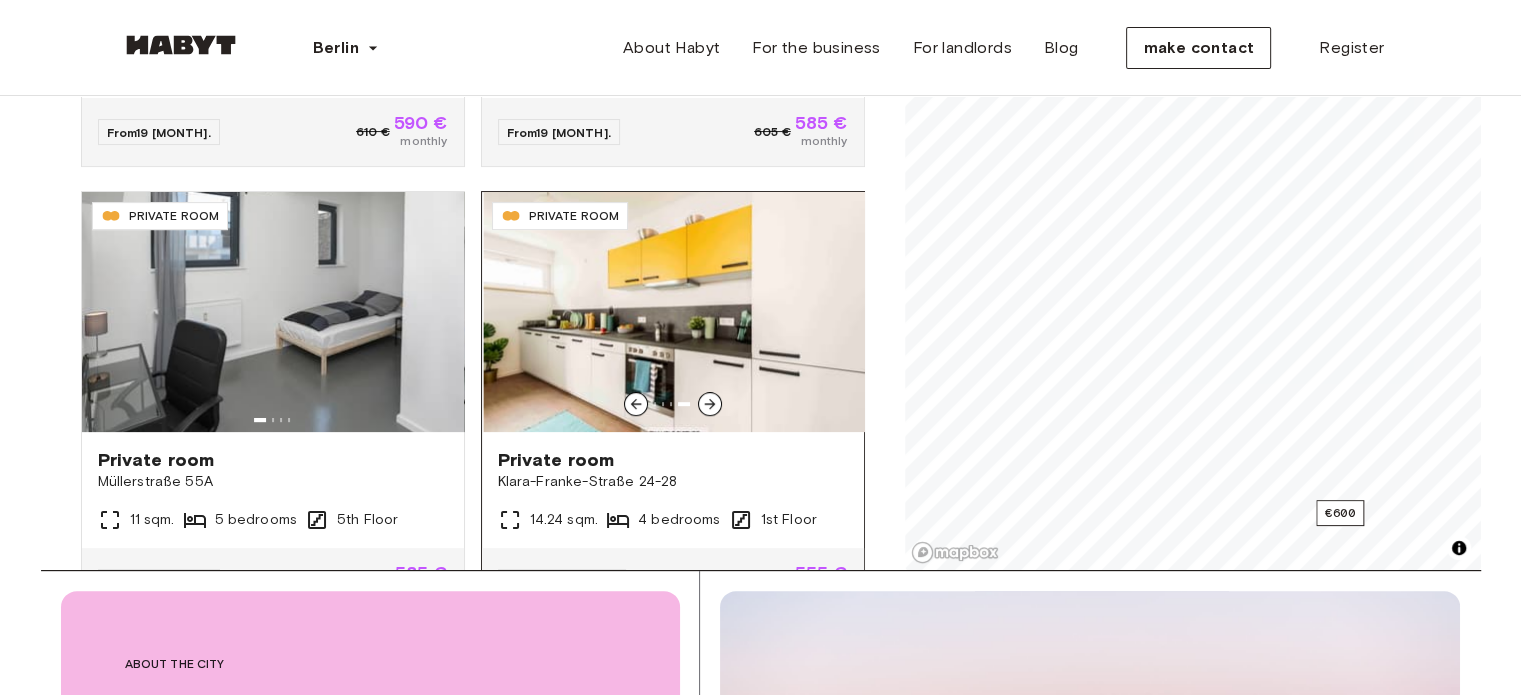 click 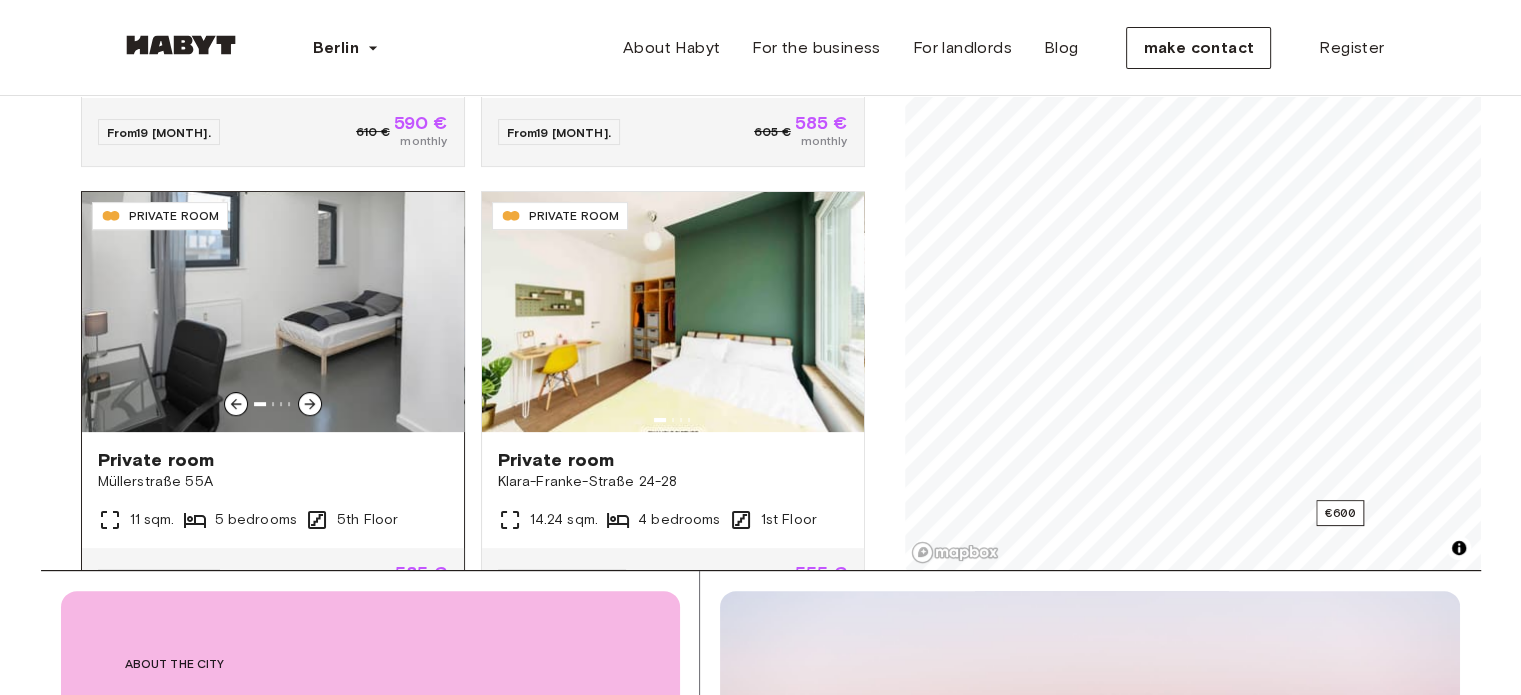click 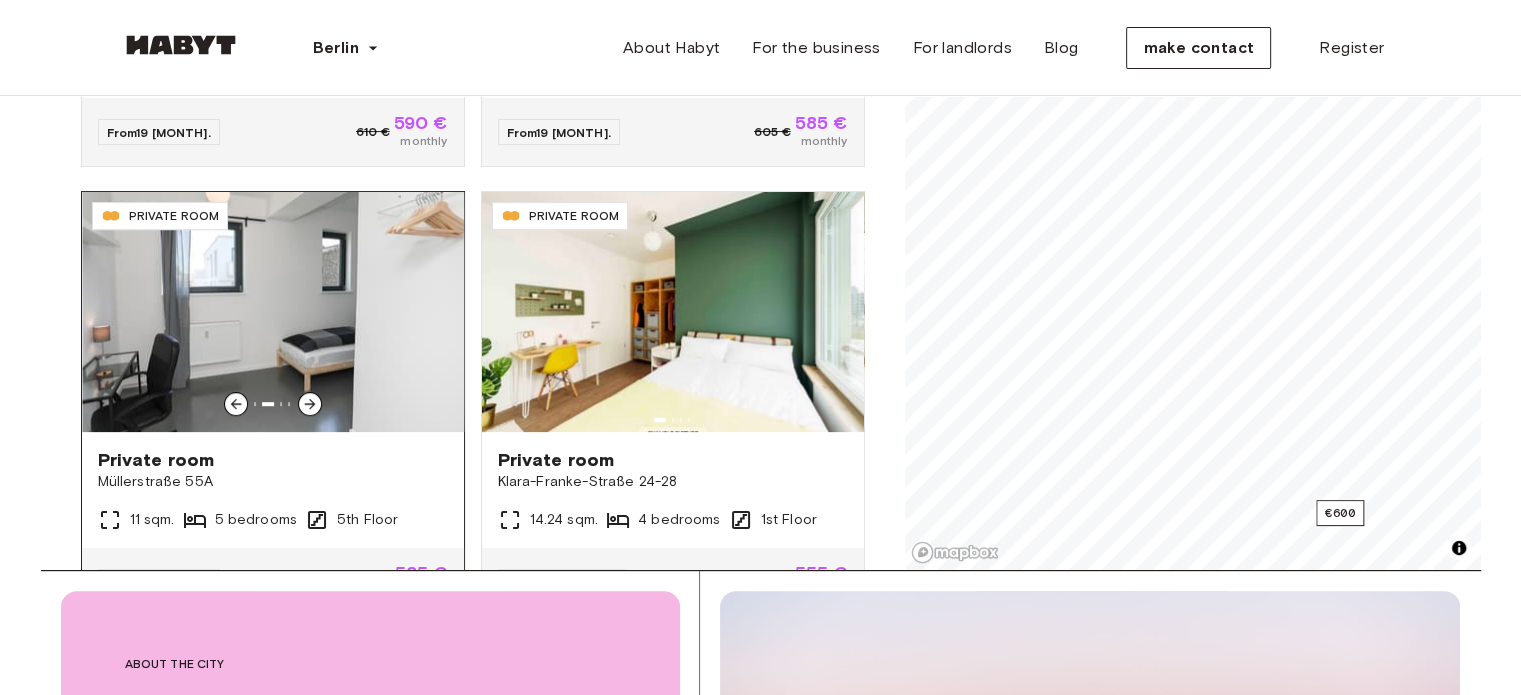 click 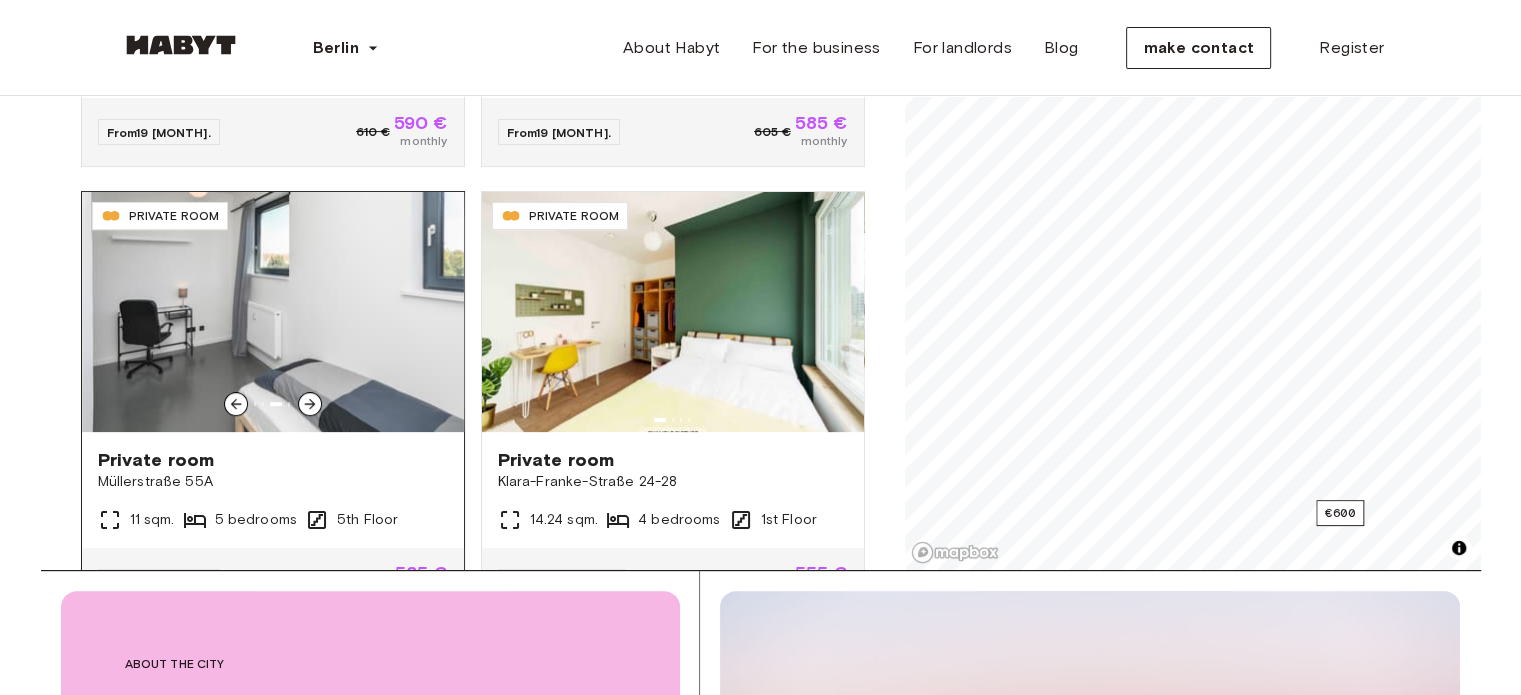 click 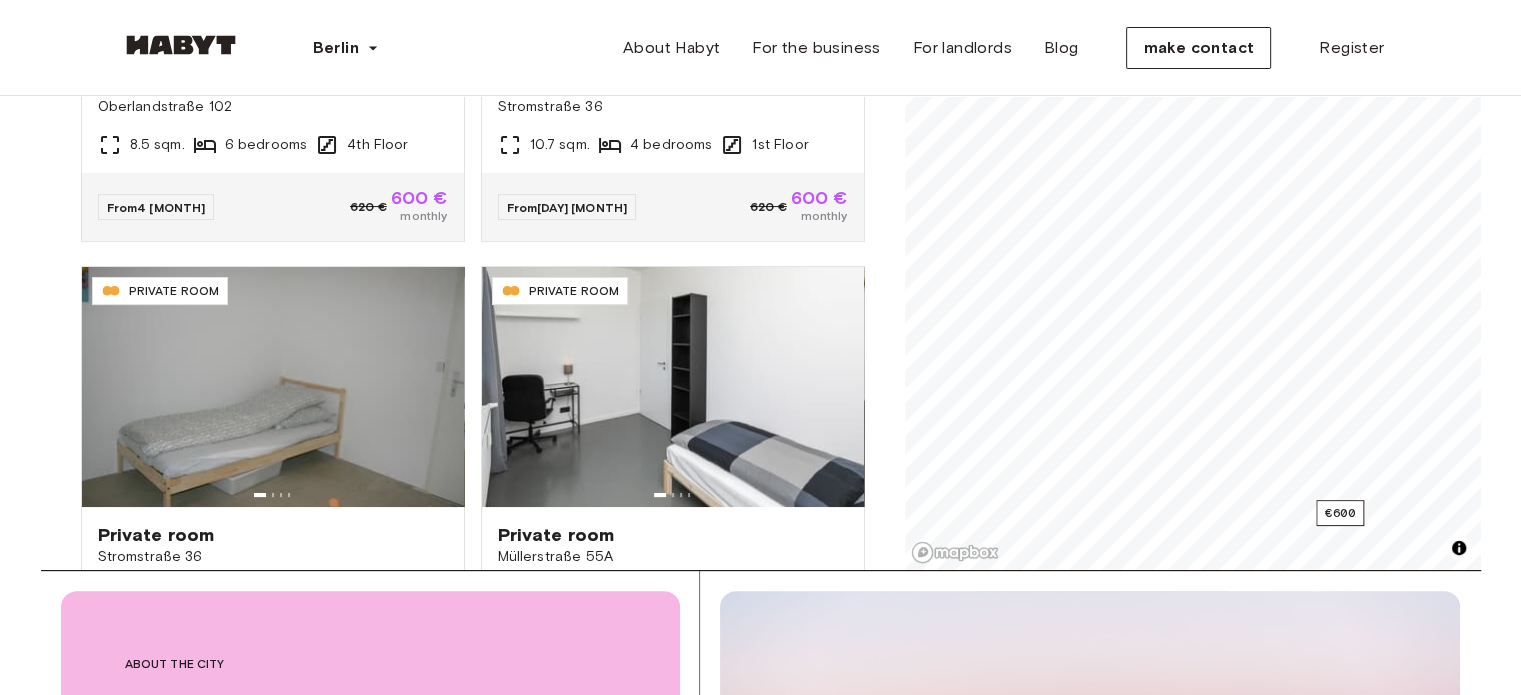 scroll, scrollTop: 0, scrollLeft: 0, axis: both 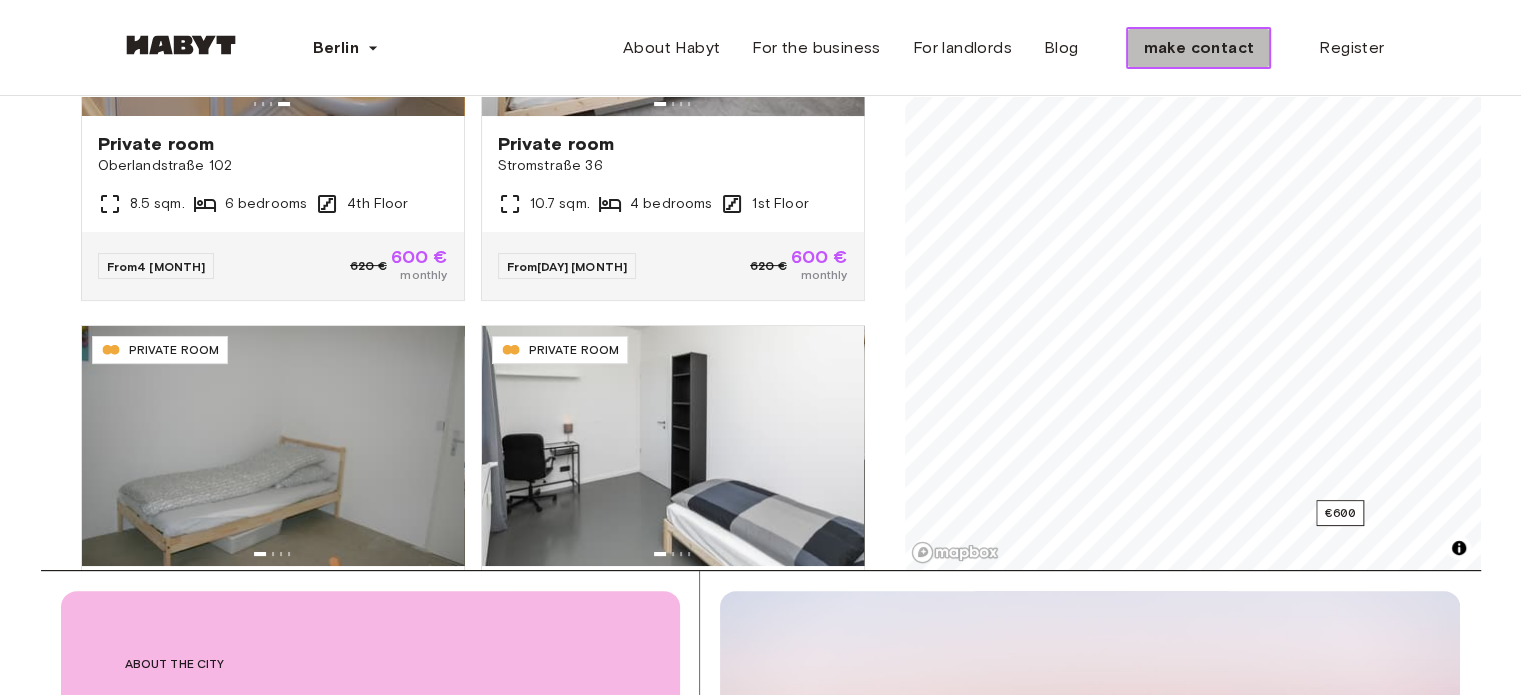 click on "make contact" at bounding box center [1198, 47] 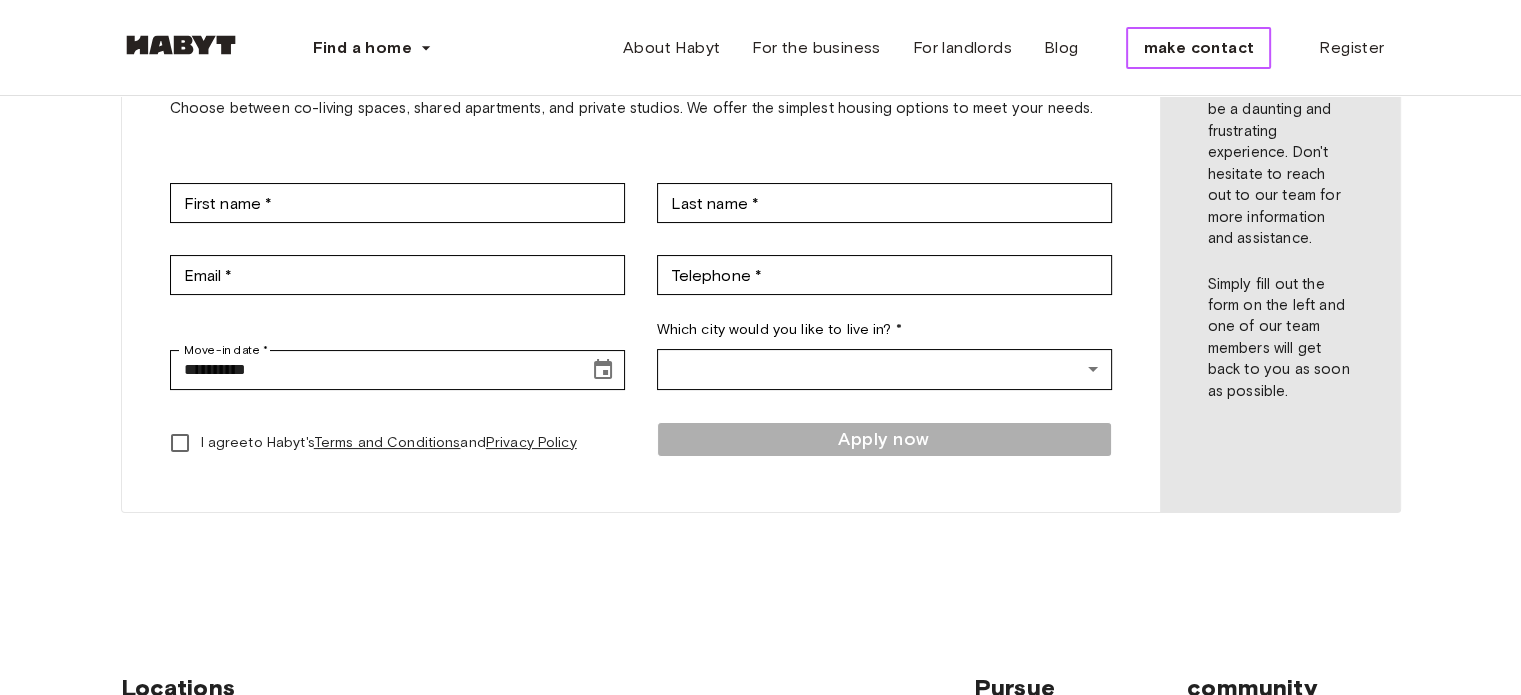 scroll, scrollTop: 100, scrollLeft: 0, axis: vertical 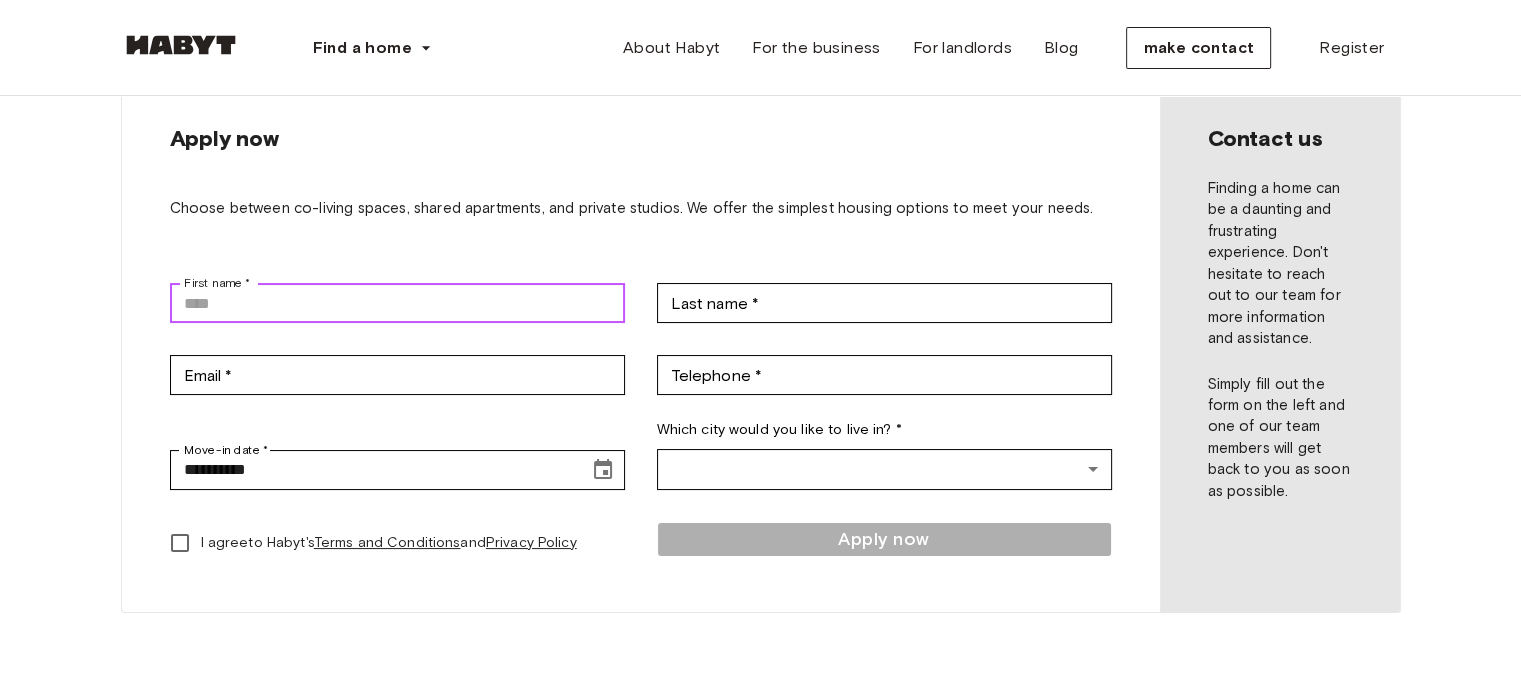 click on "First name *" at bounding box center (397, 303) 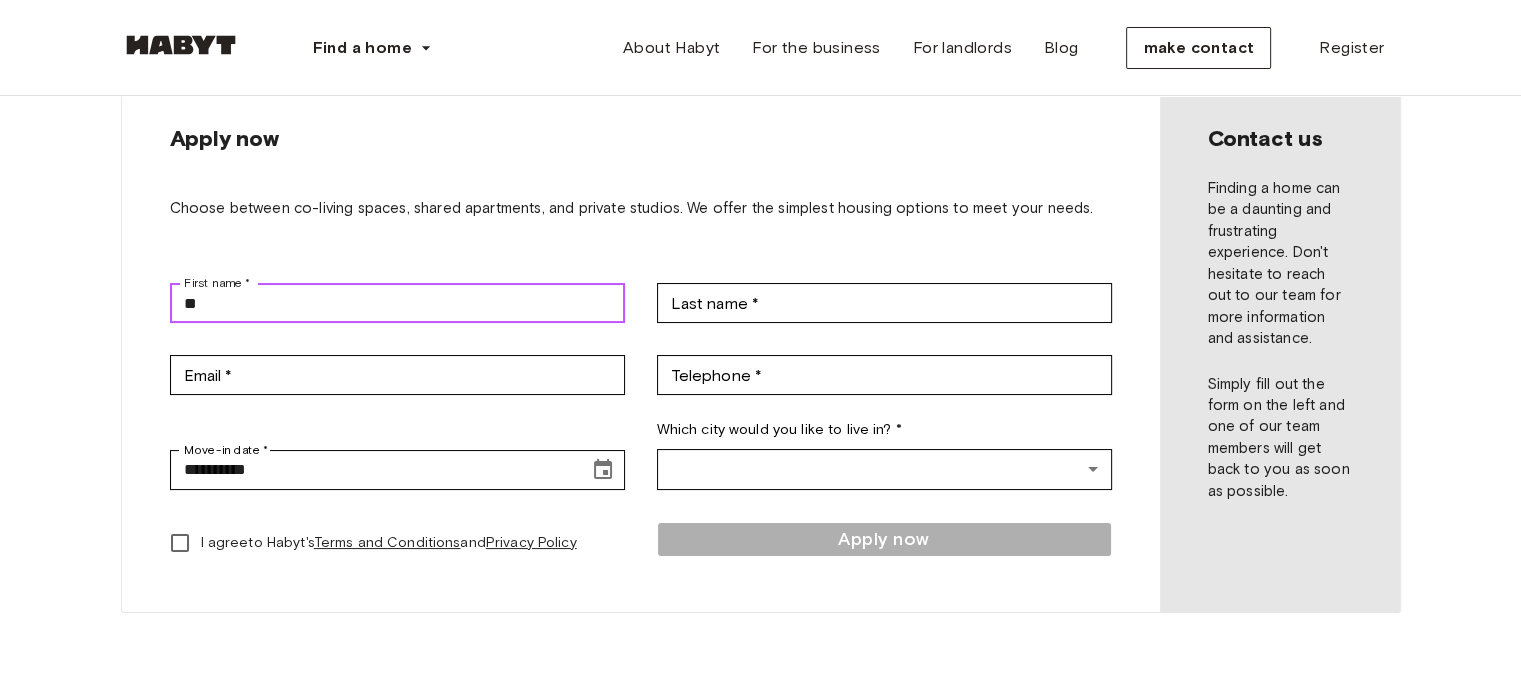 type on "*" 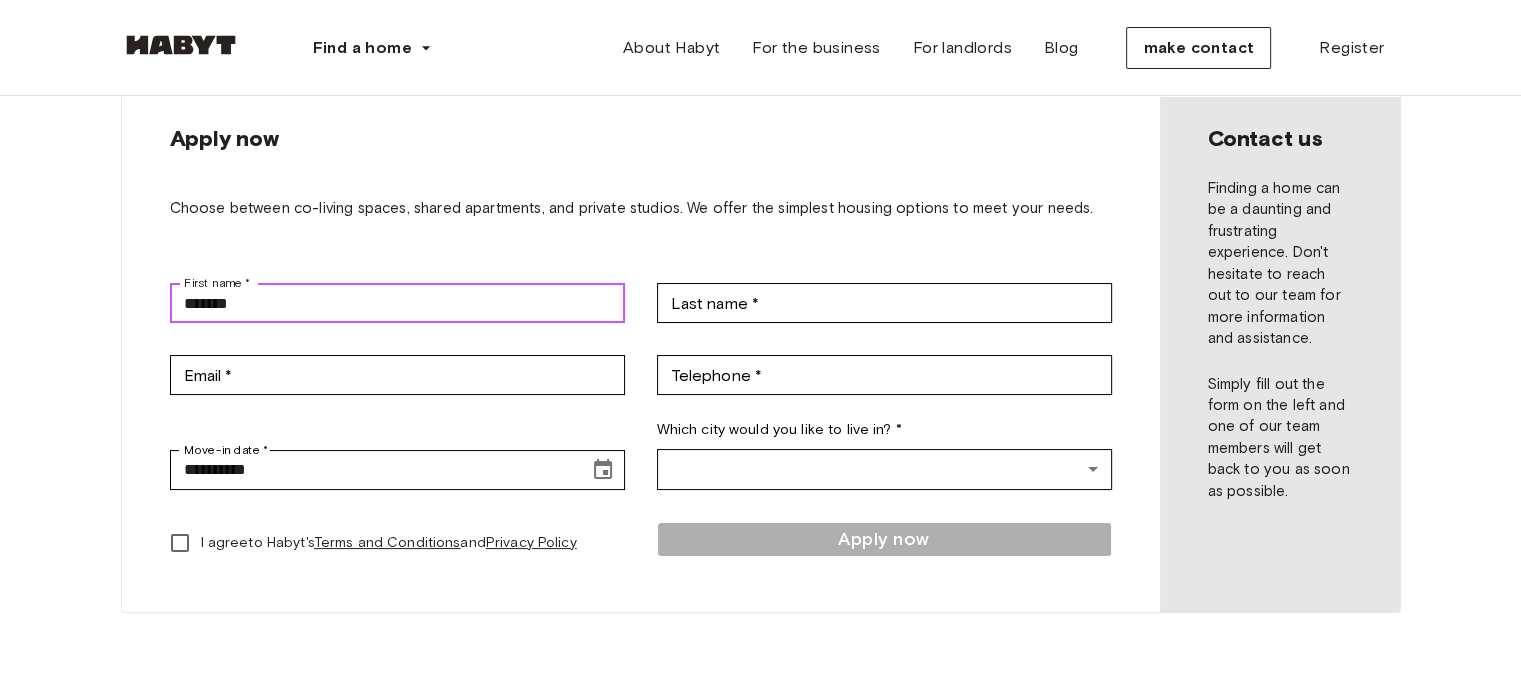 type on "******" 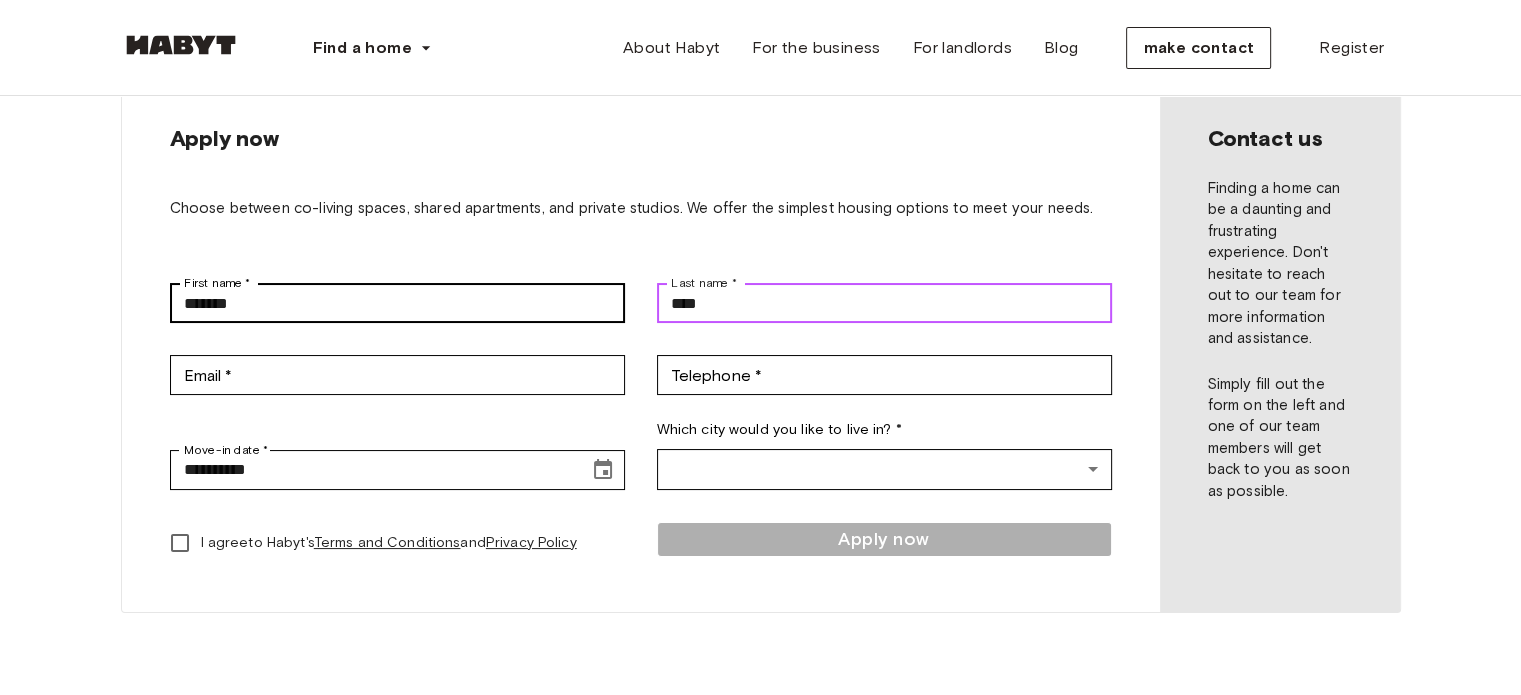 type on "****" 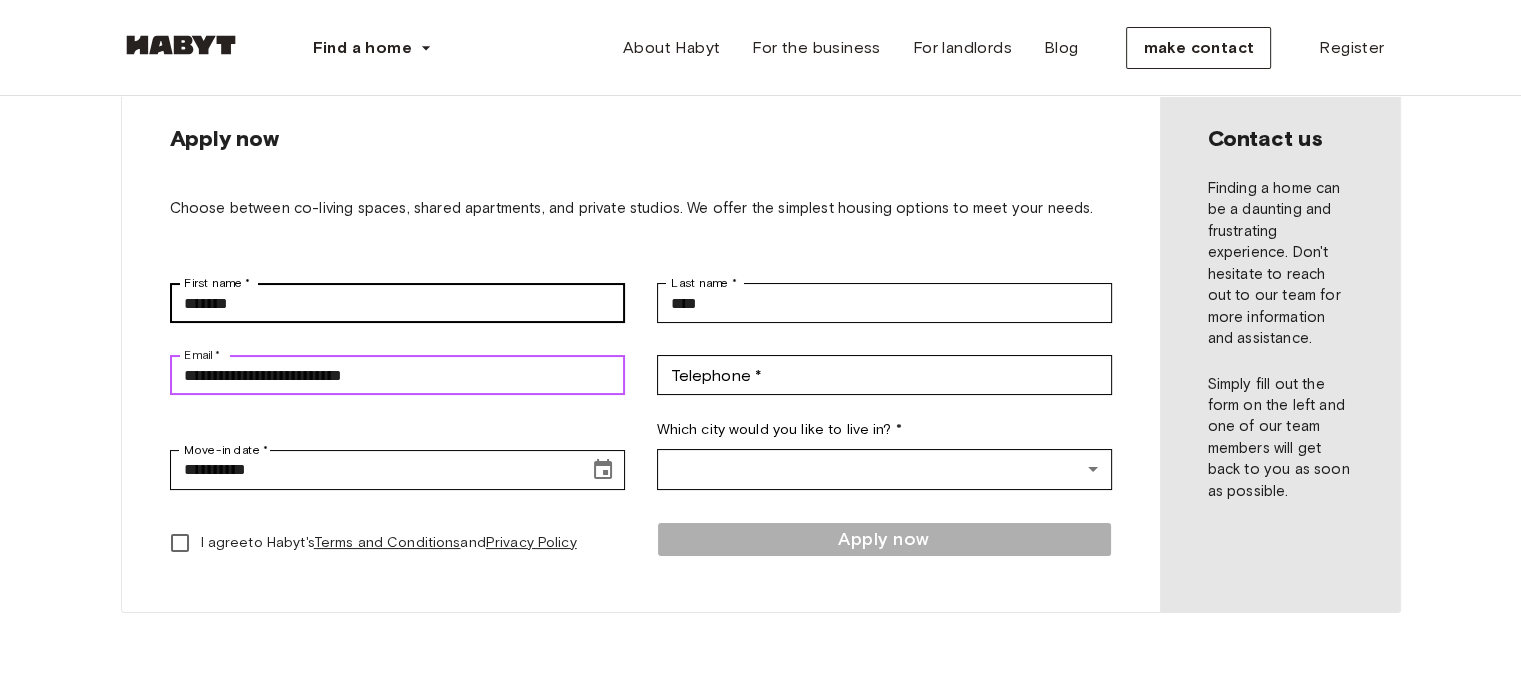 type on "**********" 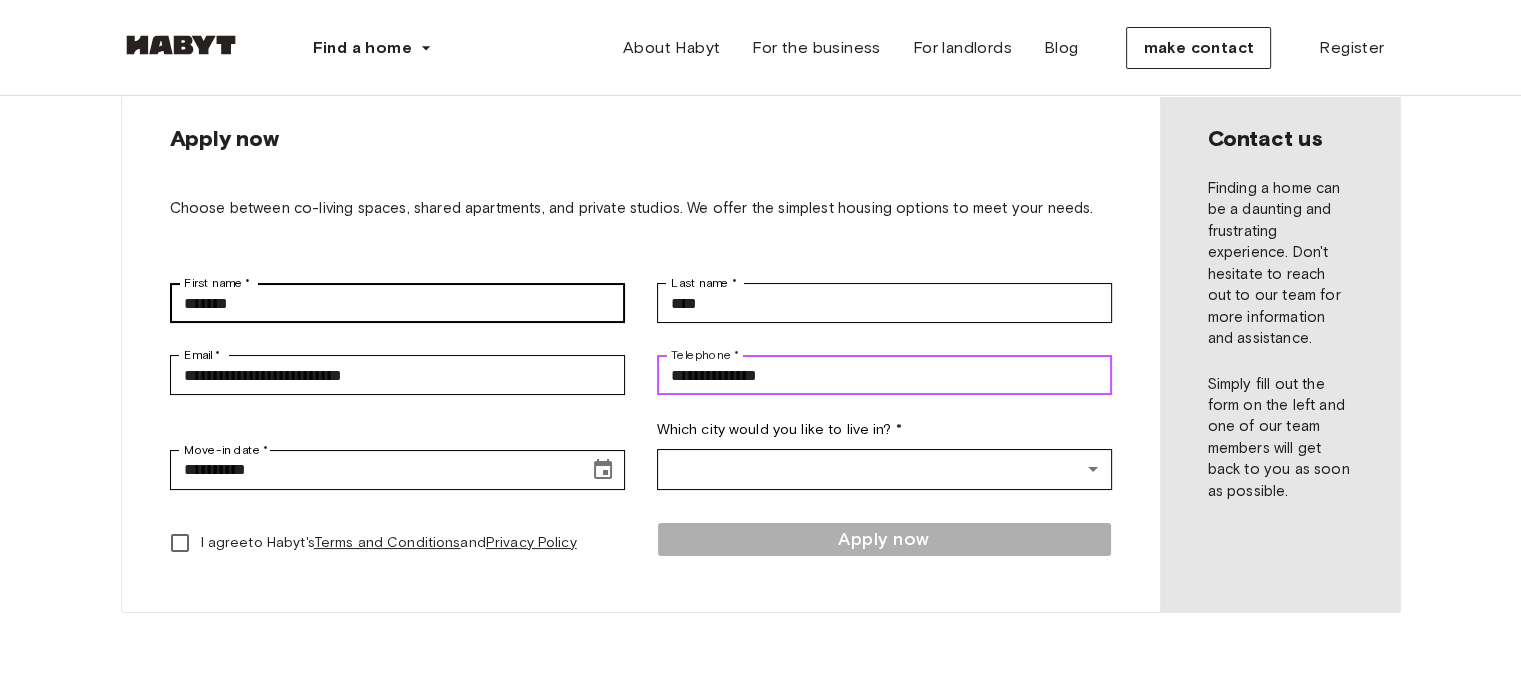 type on "**********" 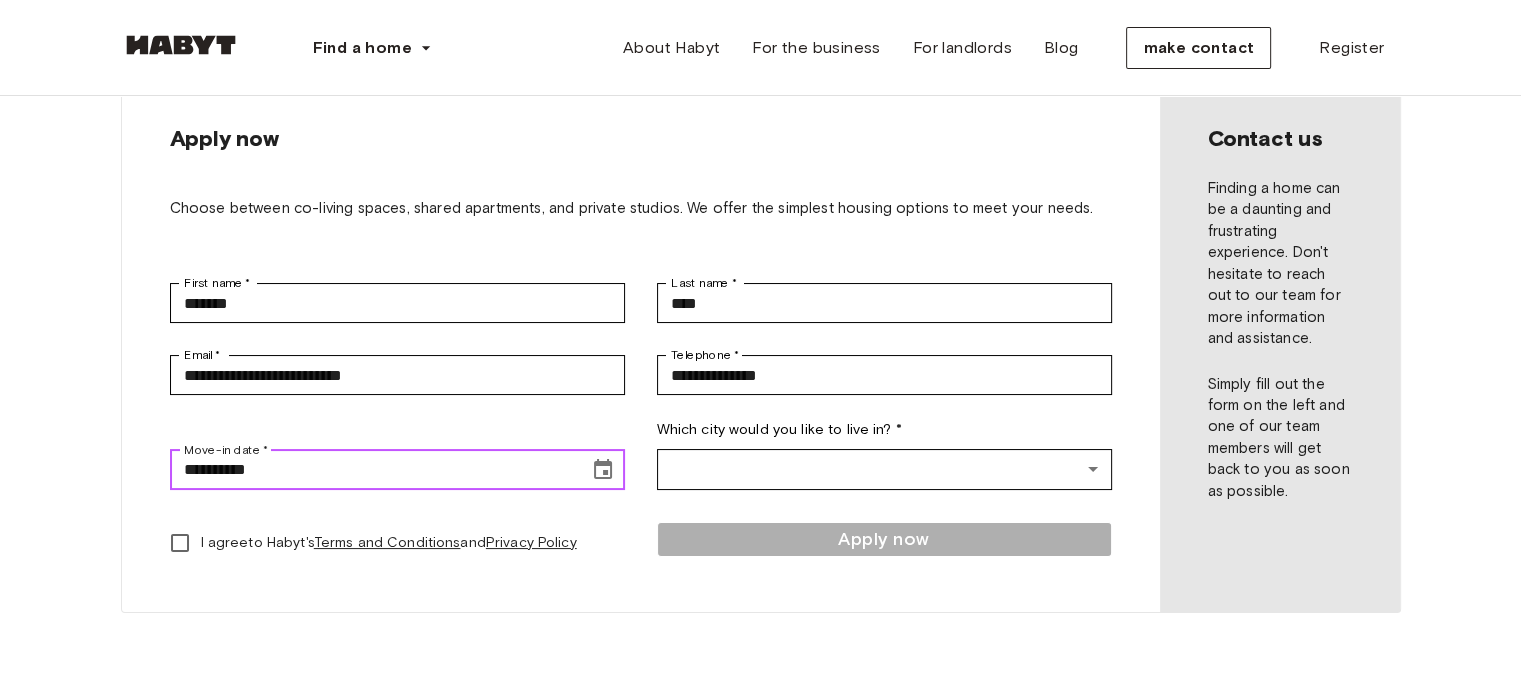 click 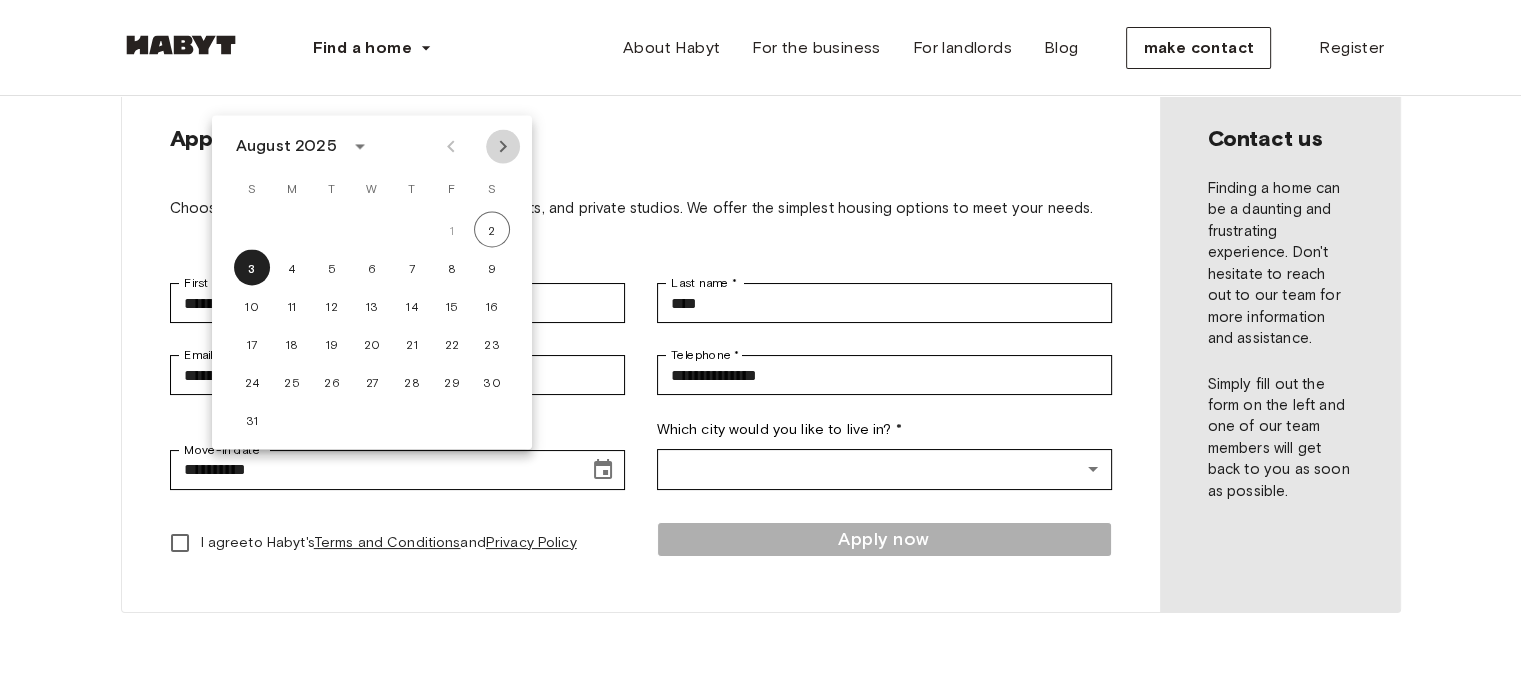 click 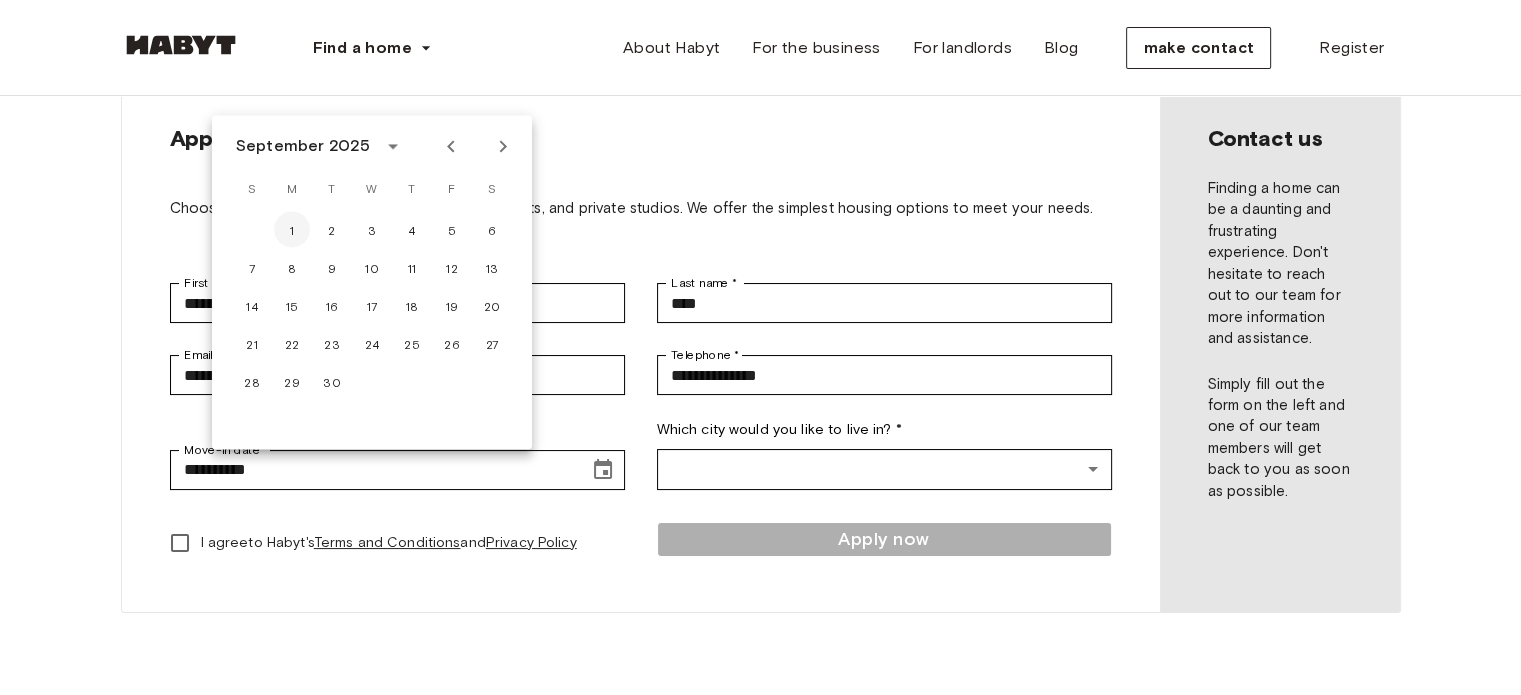 click on "1" at bounding box center [292, 229] 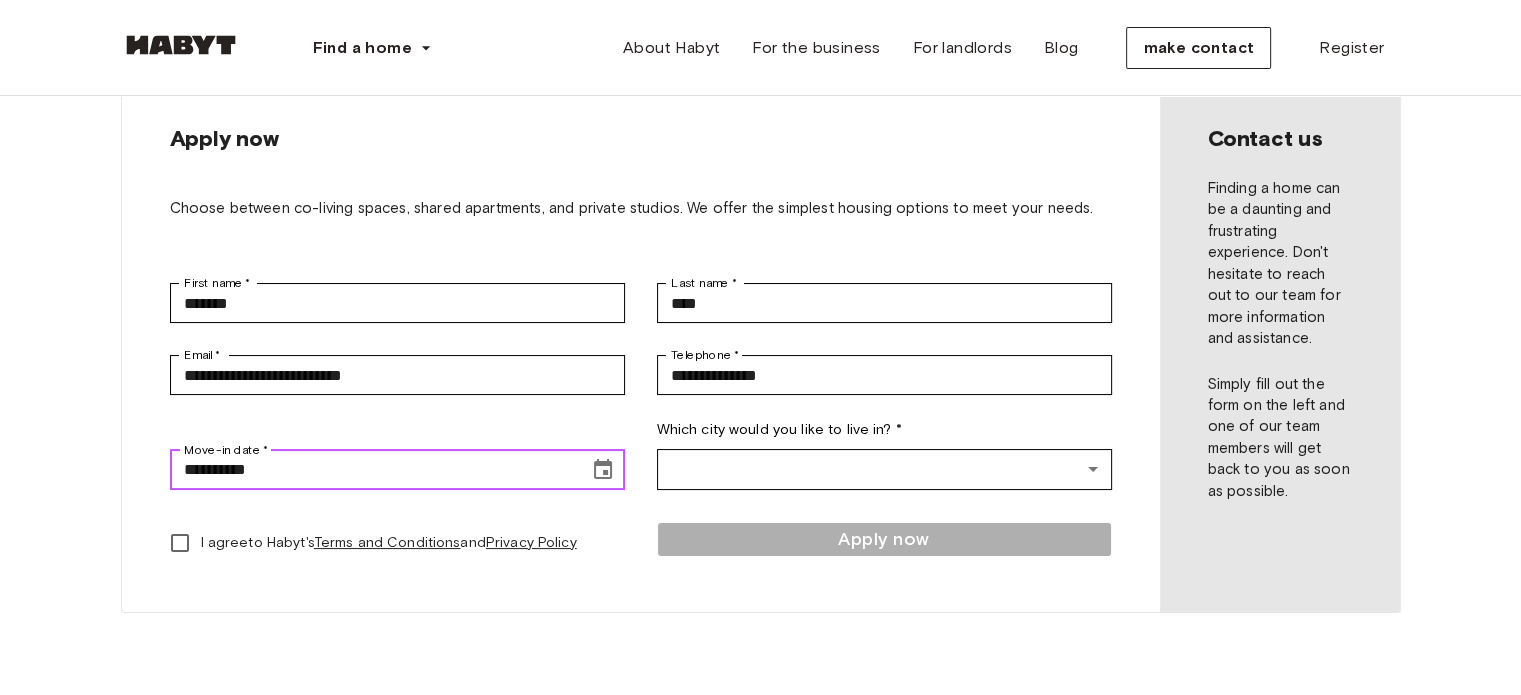 type on "**********" 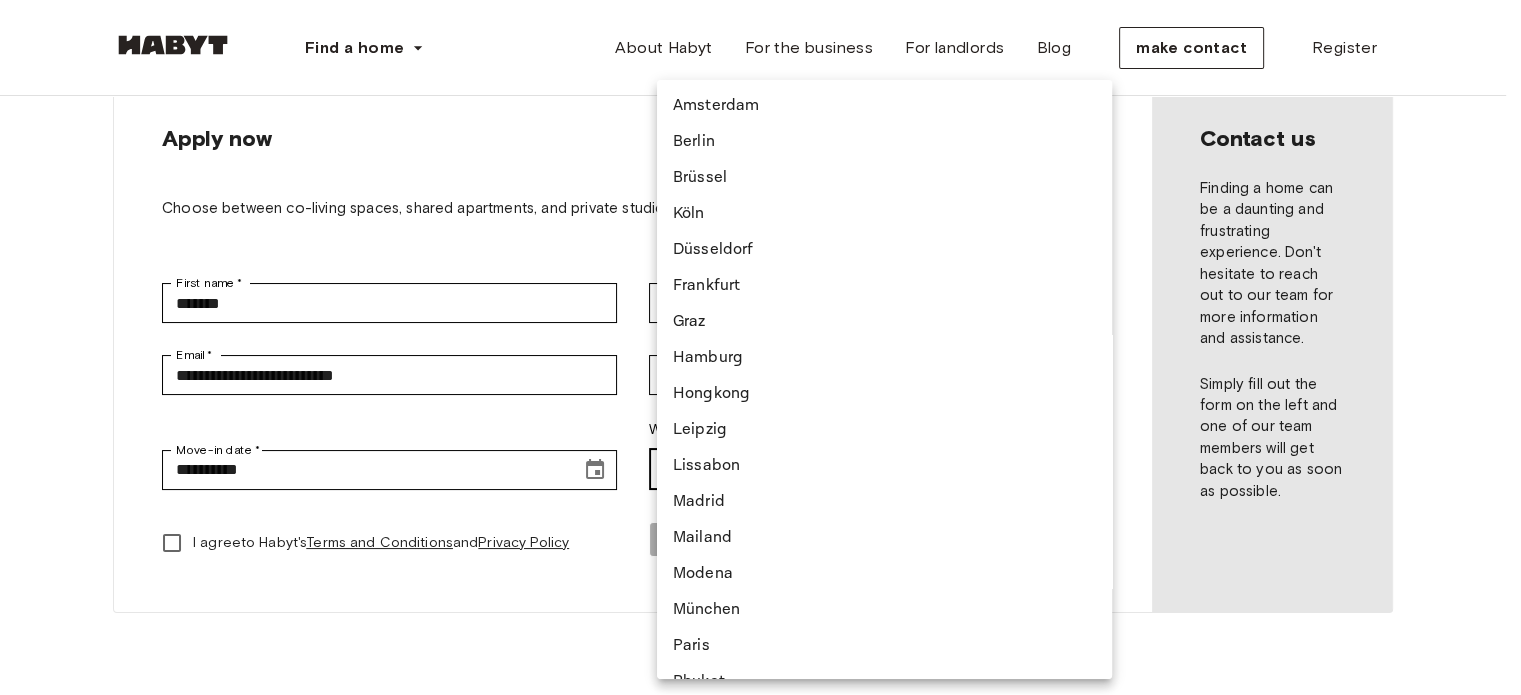 click on "Find a home Europe Amsterdam Berlin Frankfurt Hamburg Lisbon Madrid Milan Modena Paris Turin Munich Rotterdam Stuttgart Dusseldorf Cologne Zurich The Hague Brussels Leipzig Asia Hong Kong Singapore Seoul Phuket Tokyo About Habyt For the business For landlords Blog make contact Register Apply now Choose between co-living spaces, shared apartments, and private studios. We offer the simplest housing options to meet your needs. First name * [FIRSTNAME] First name * Last name * [LASTNAME] Last name * Email * [EMAIL] Email * Telephone * [PHONE] Telephone * Move-in date * [DATE] Move-in date * Which city would you like to live in? * [CITY] I agree to Habyt's Terms and Conditions and Privacy Policy Apply now Contact us Finding a home can be a daunting and frustrating experience. Don't hesitate to reach out to our team for more information and assistance. Simply fill out the form on the left and one of our team members will get back to you as soon as possible. Locations Europe DE" at bounding box center (760, 764) 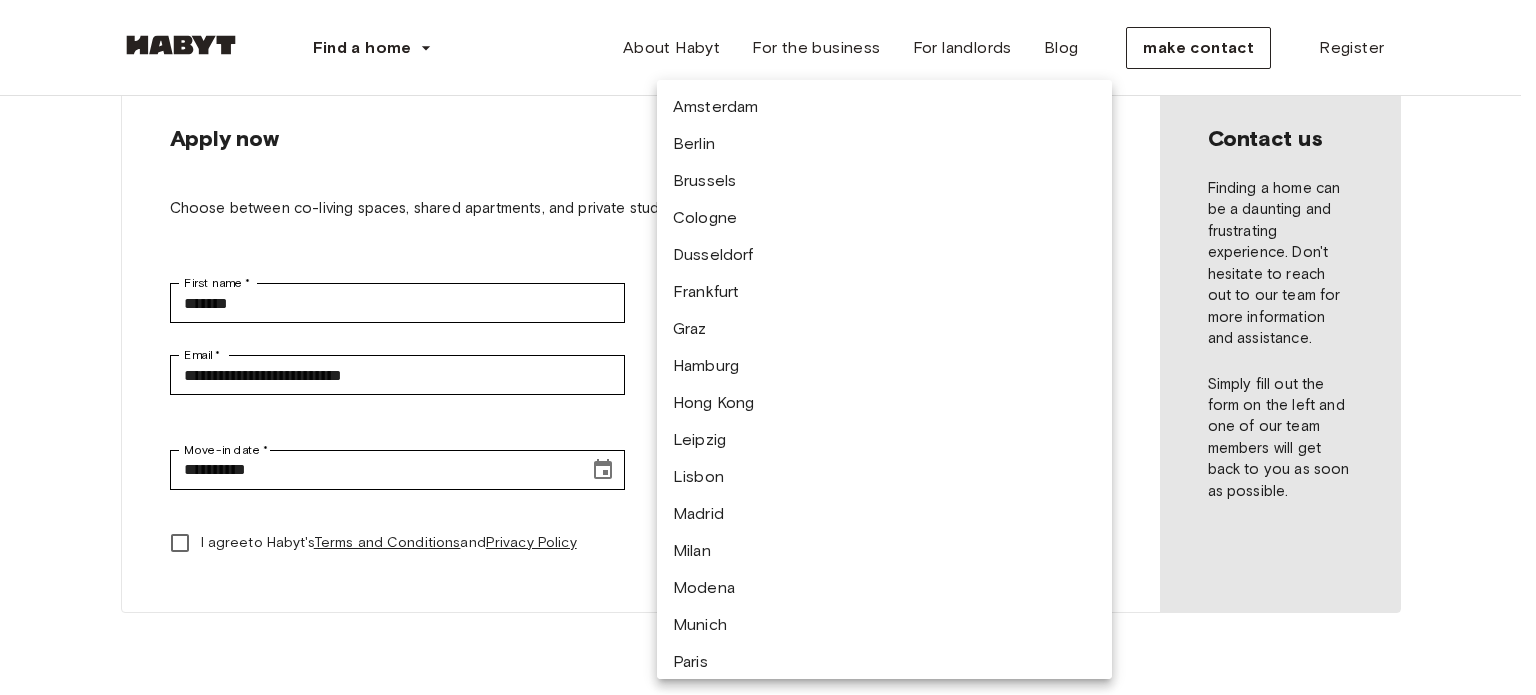 click on "Berlin" at bounding box center [884, 143] 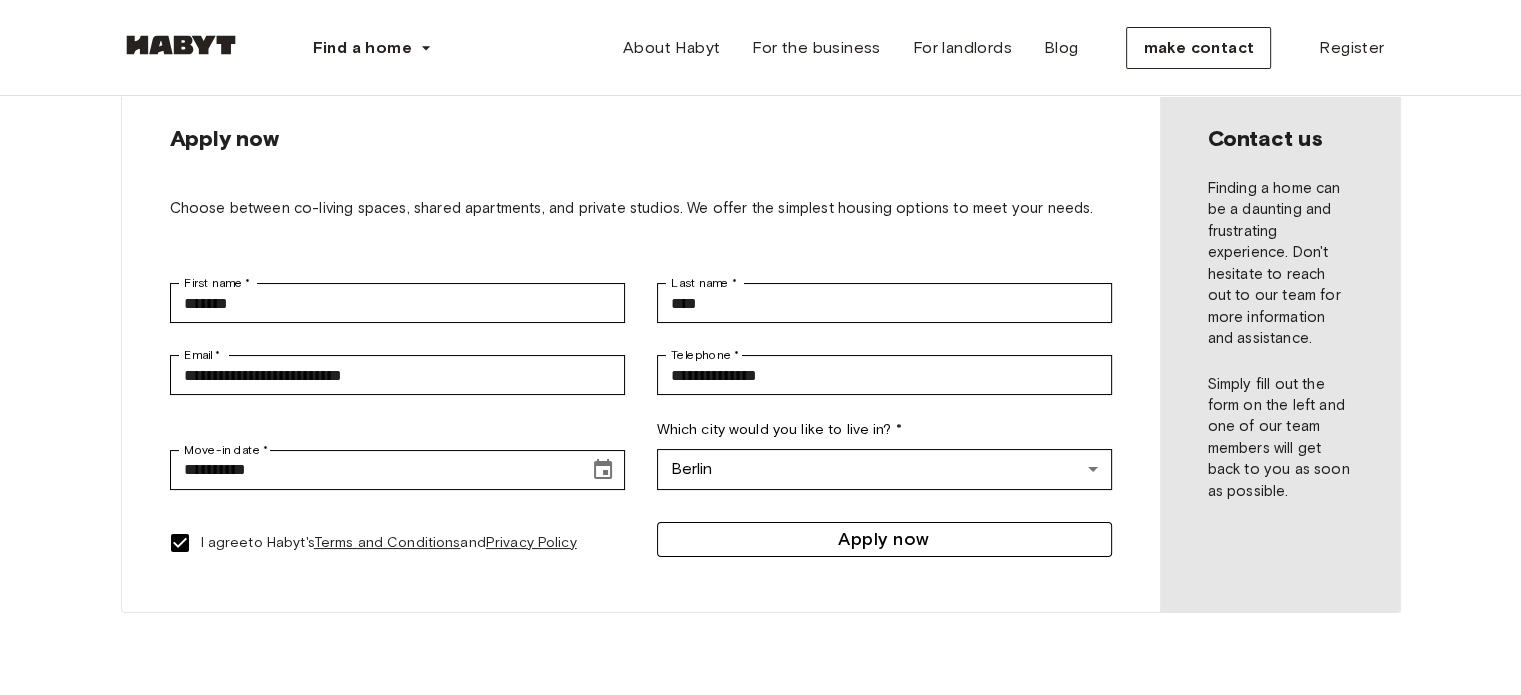 click on "Apply now" at bounding box center [884, 539] 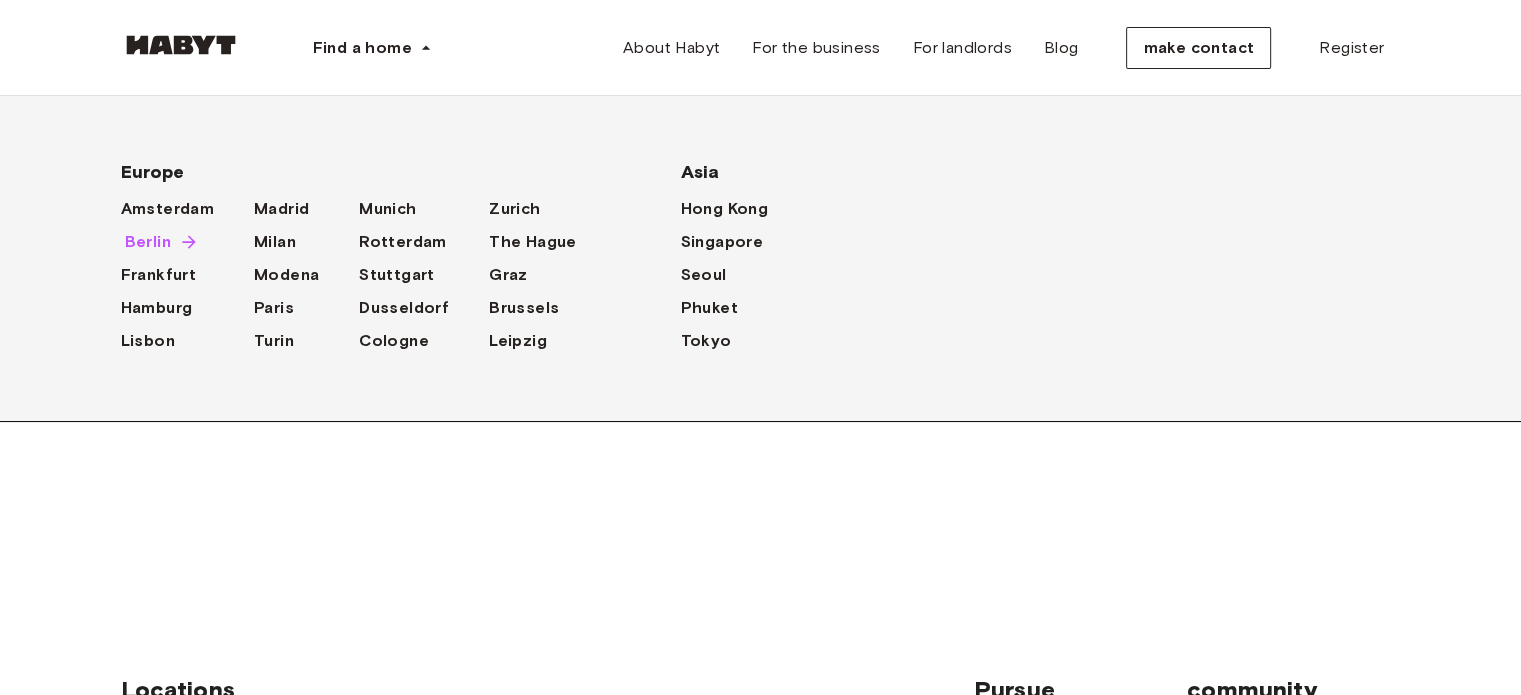 click on "Berlin" at bounding box center (148, 241) 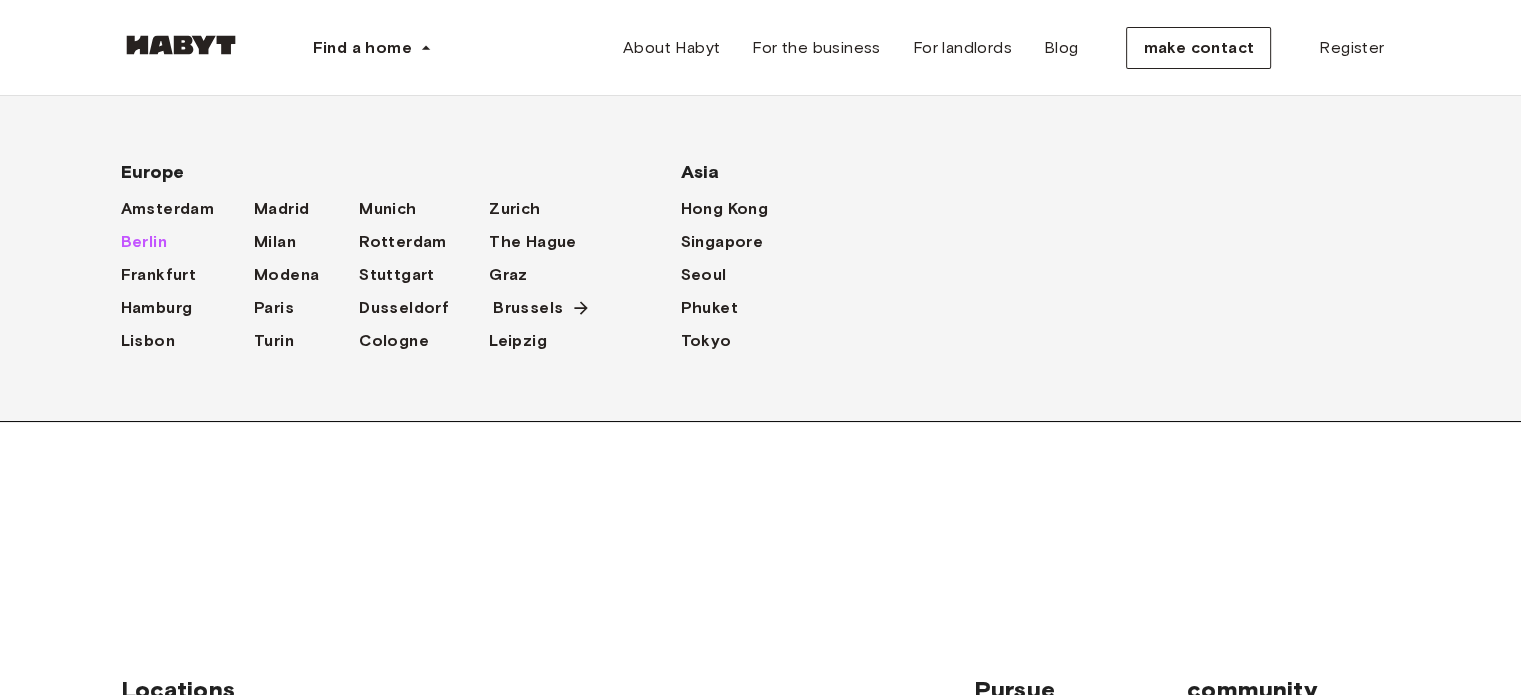 scroll, scrollTop: 0, scrollLeft: 0, axis: both 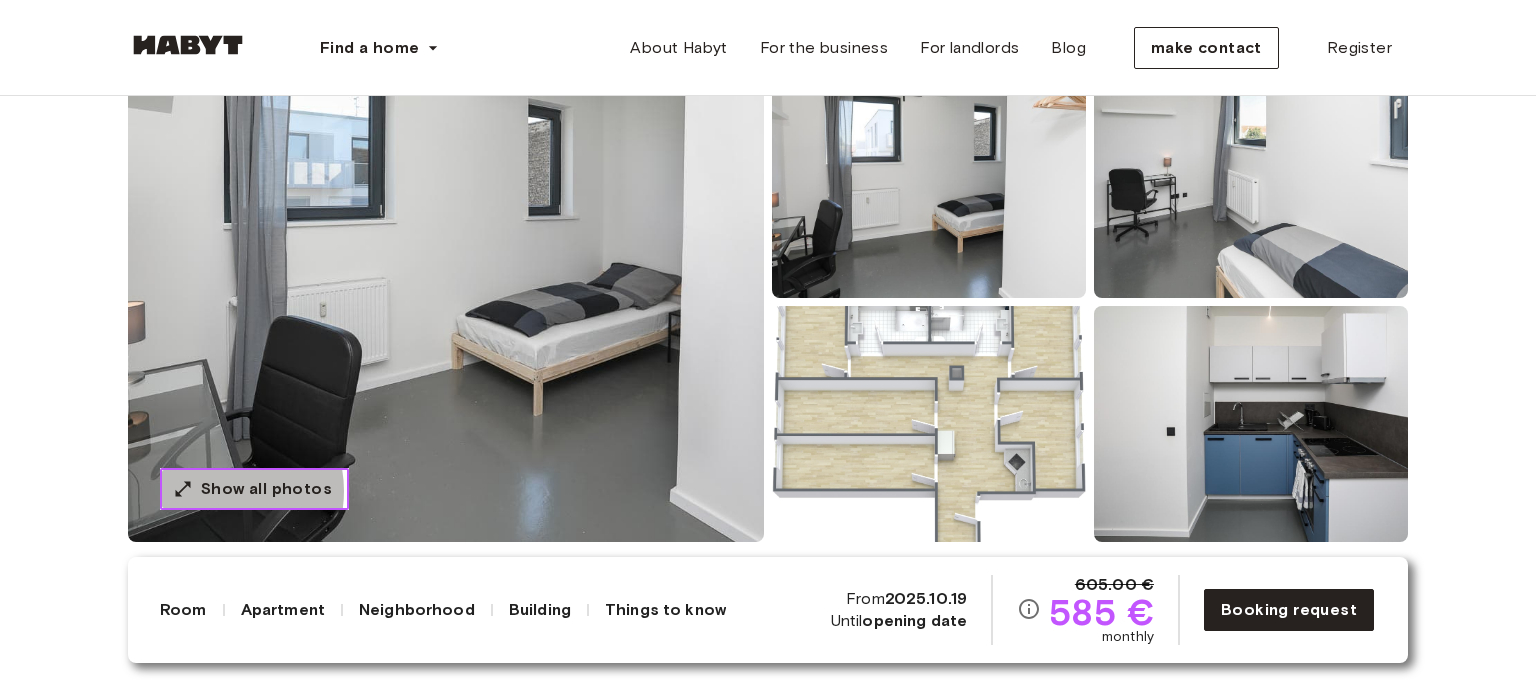 click on "Show all photos" at bounding box center (266, 488) 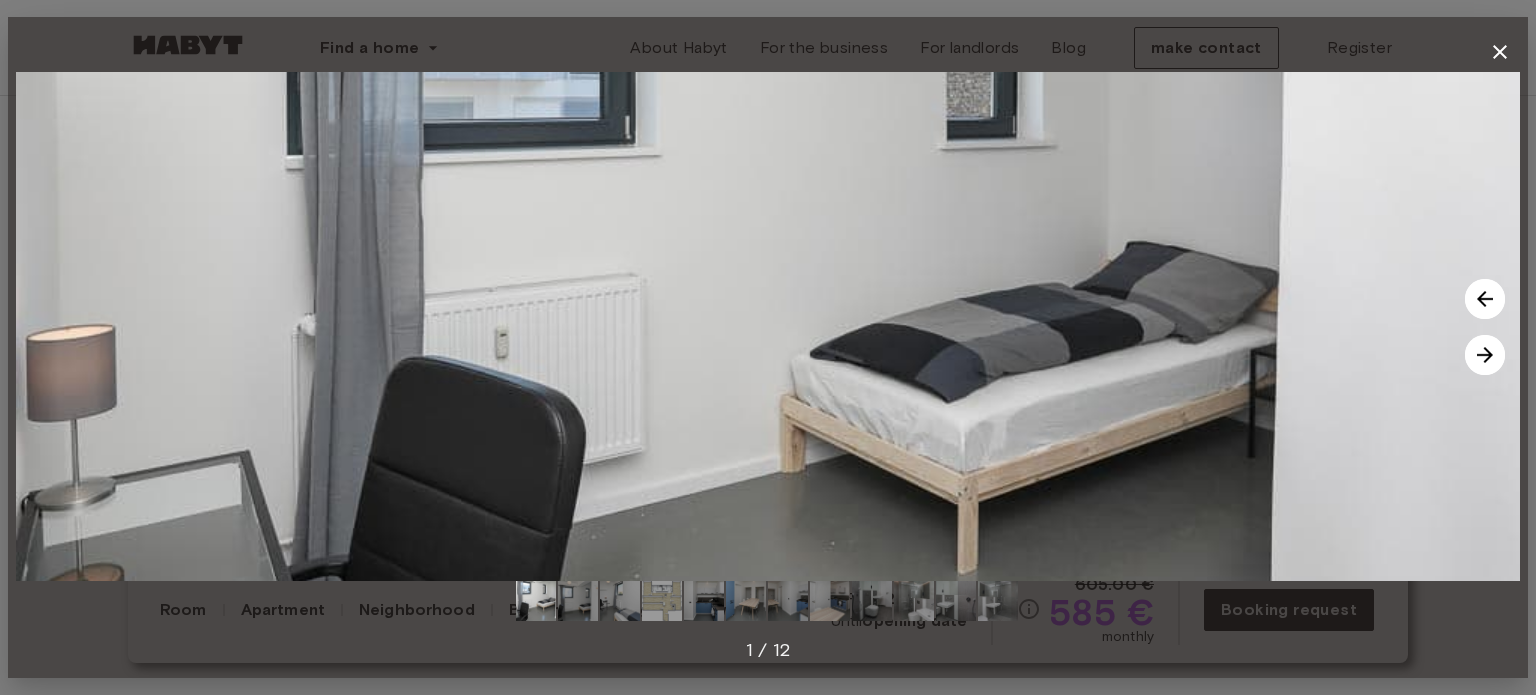 click at bounding box center (1485, 355) 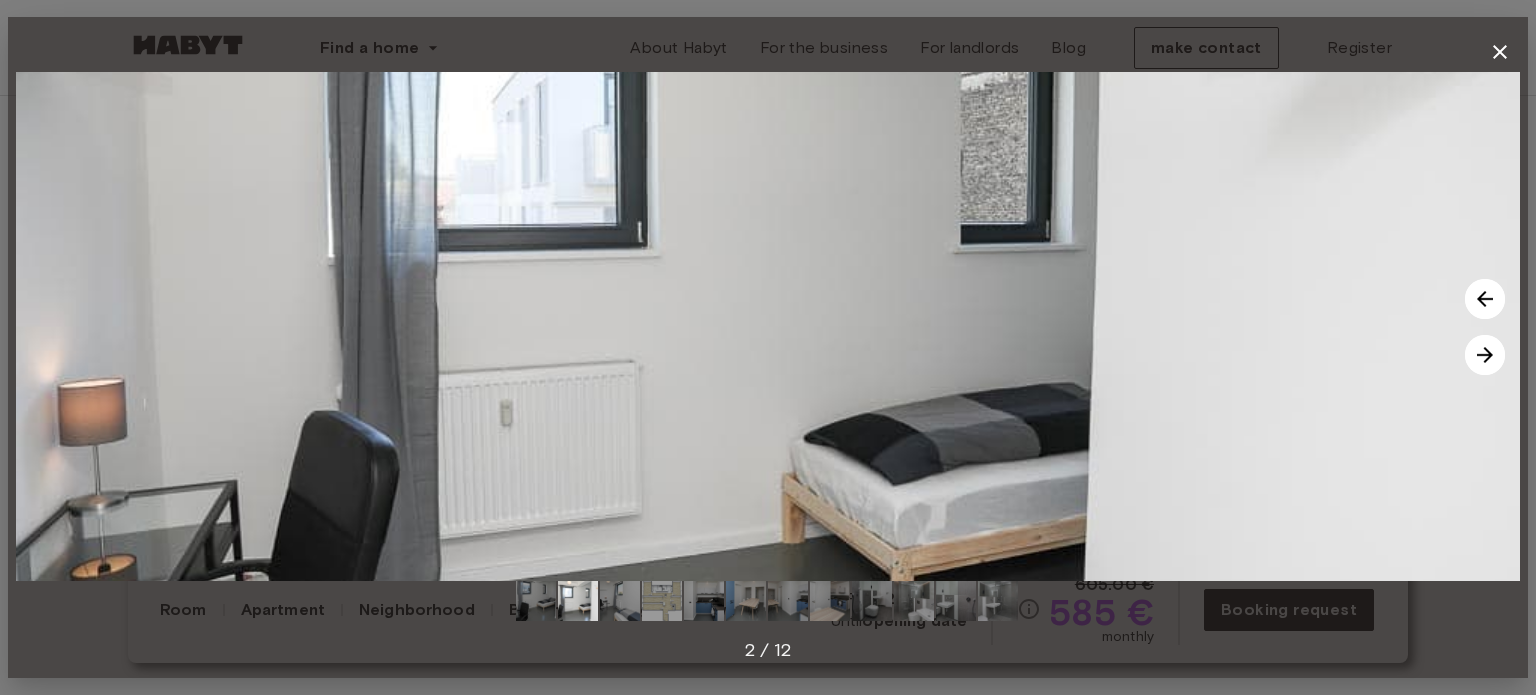 click at bounding box center [1485, 355] 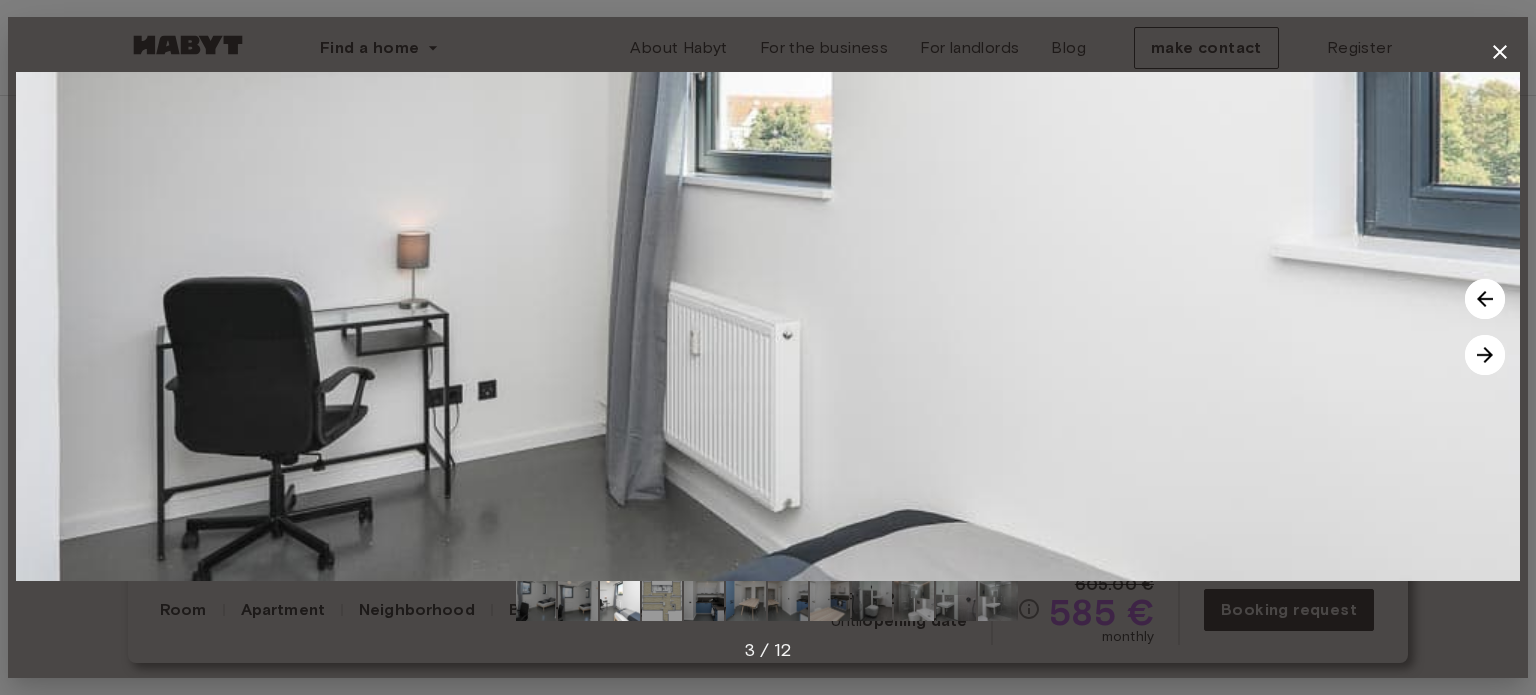 click at bounding box center [1485, 355] 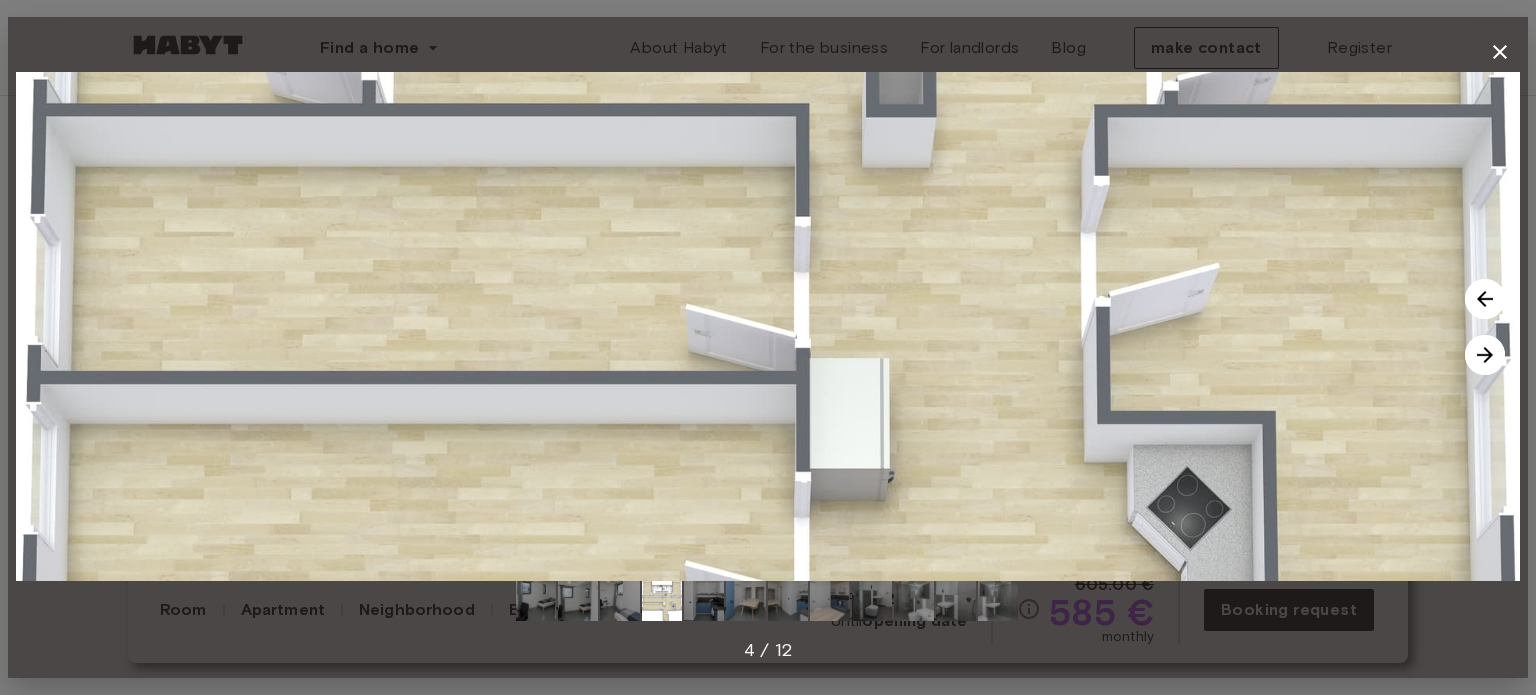 click at bounding box center [1485, 355] 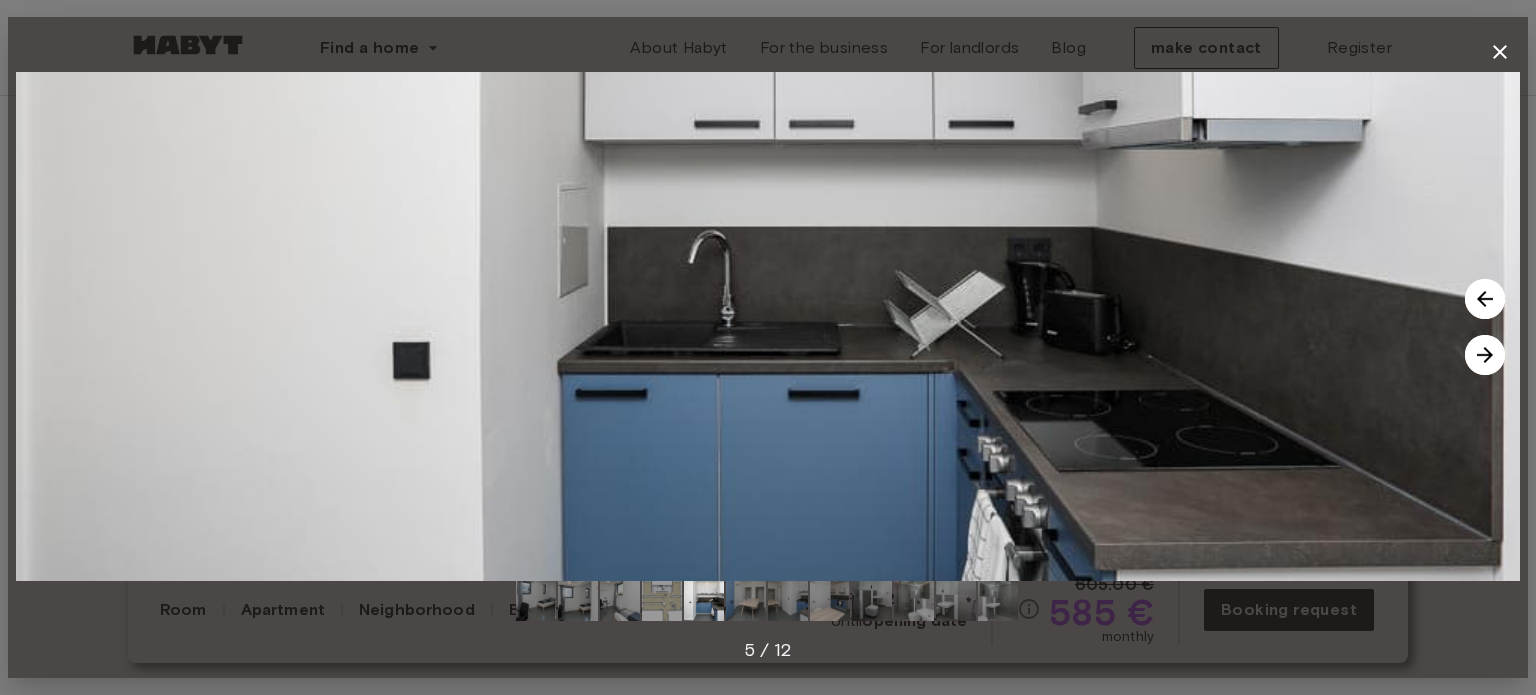 click at bounding box center [1485, 355] 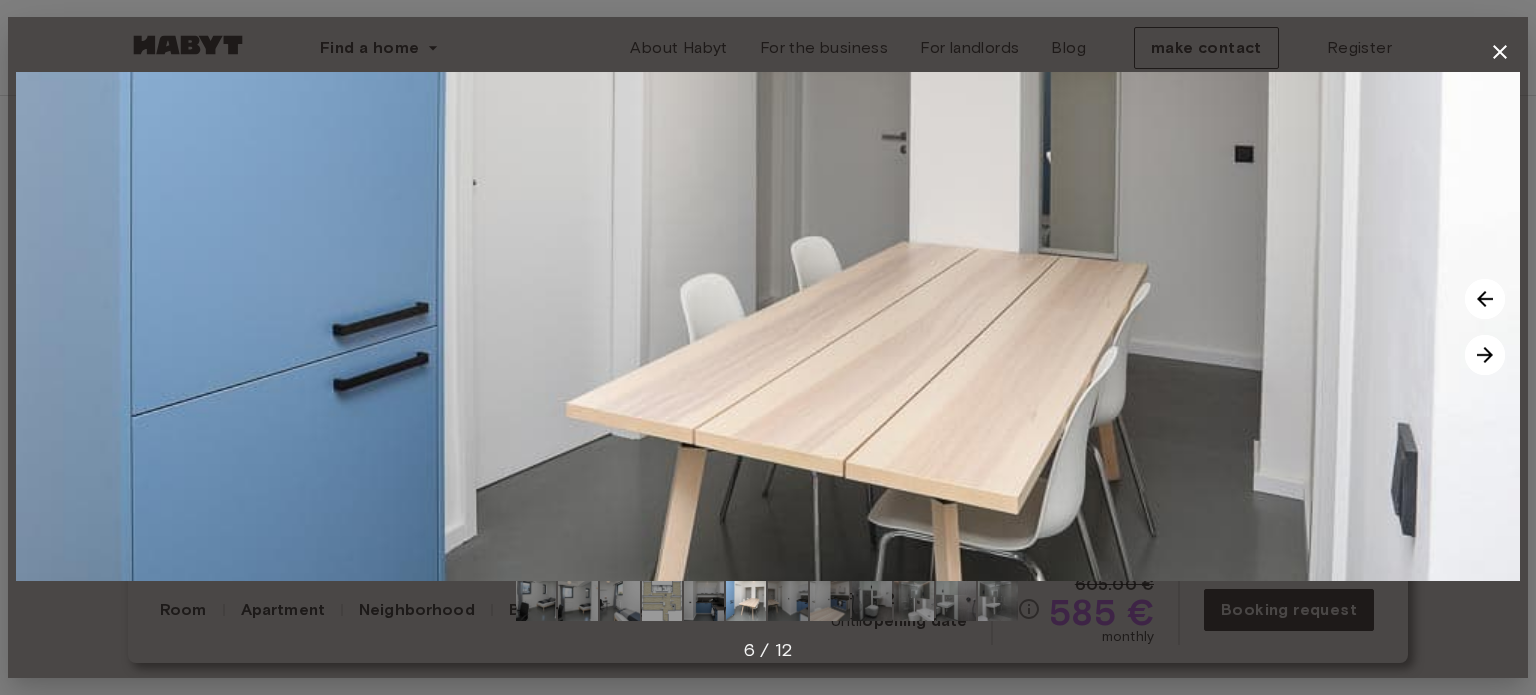 click at bounding box center [1485, 355] 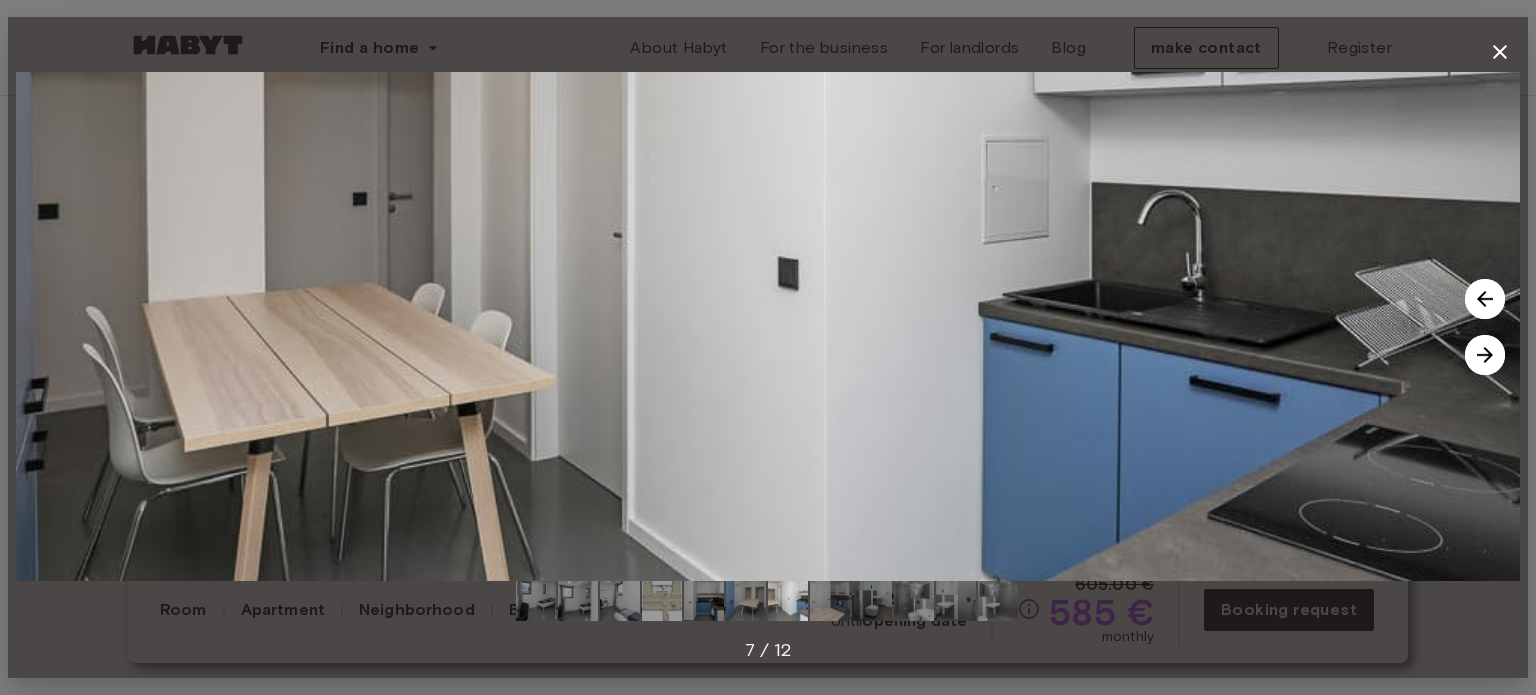 click at bounding box center [1485, 355] 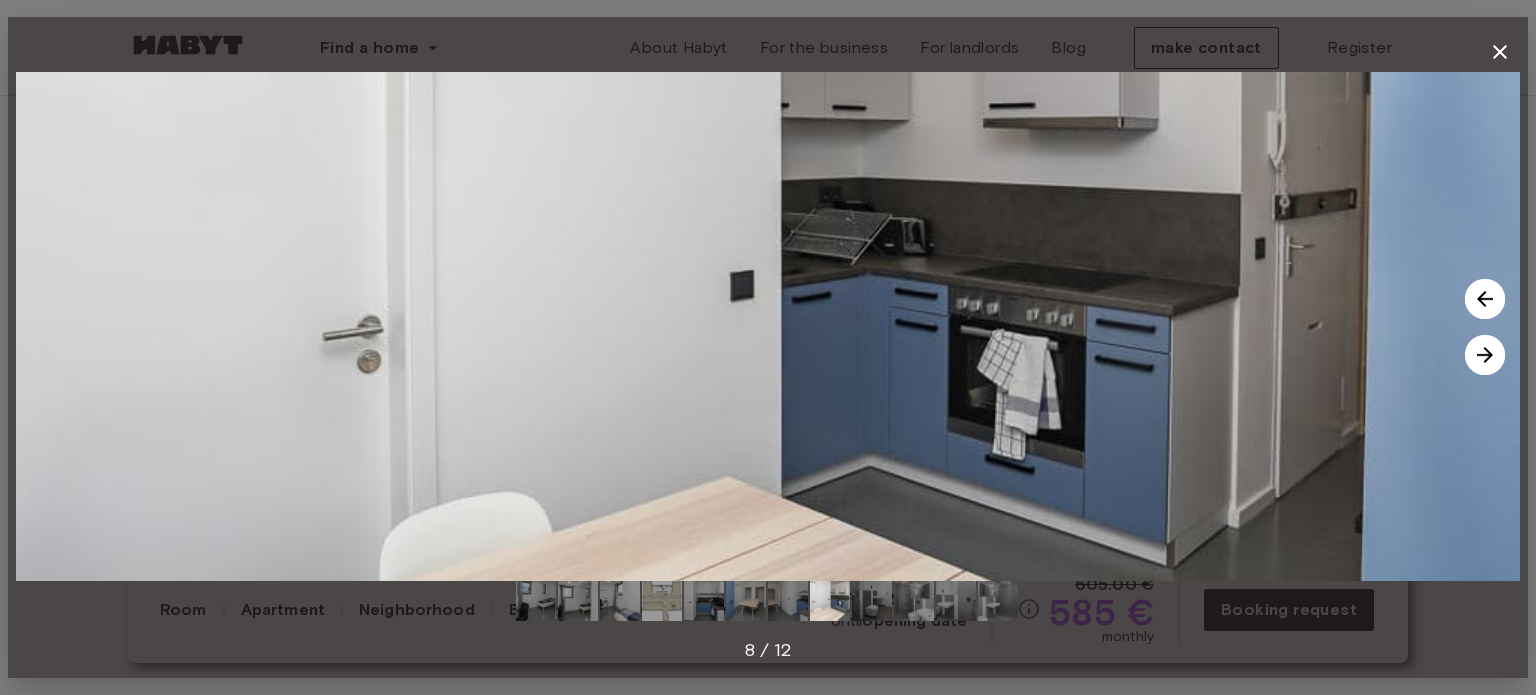 click at bounding box center [1485, 355] 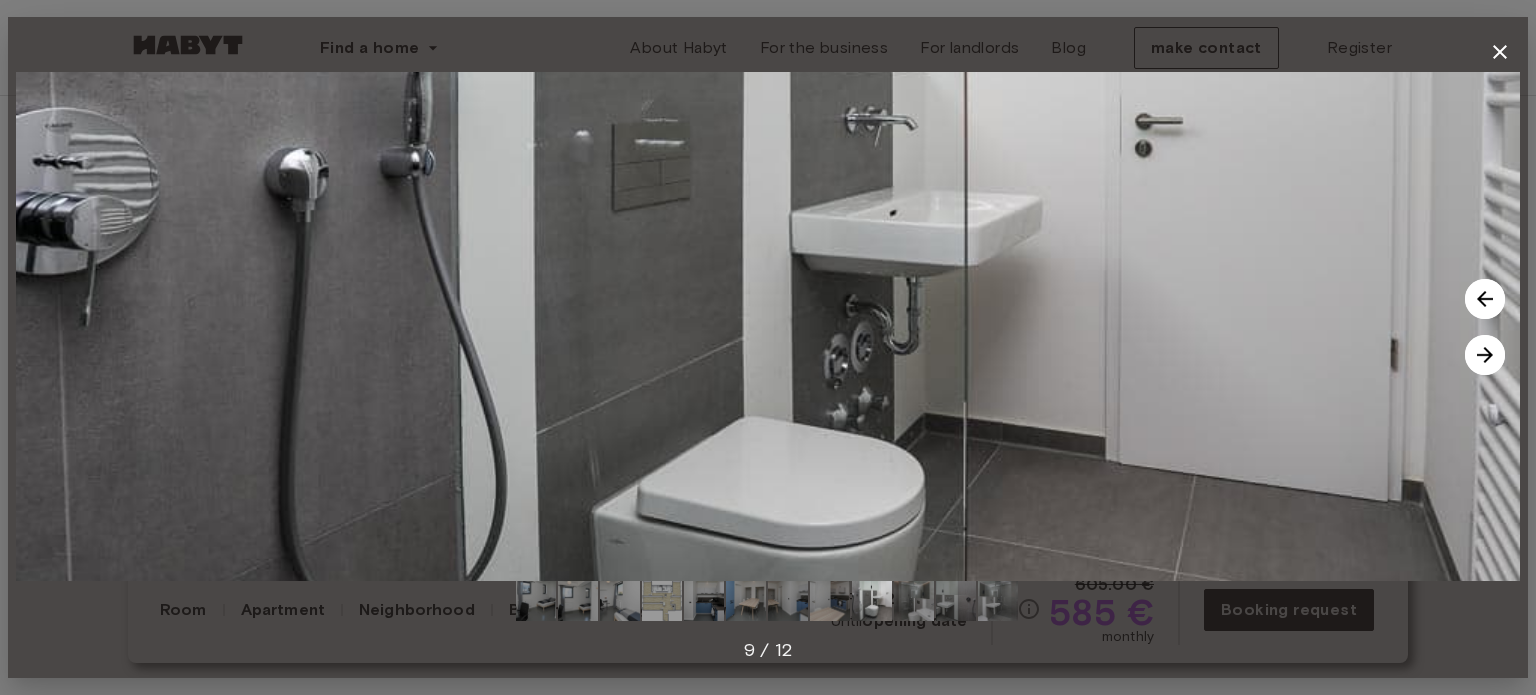 click at bounding box center [1485, 355] 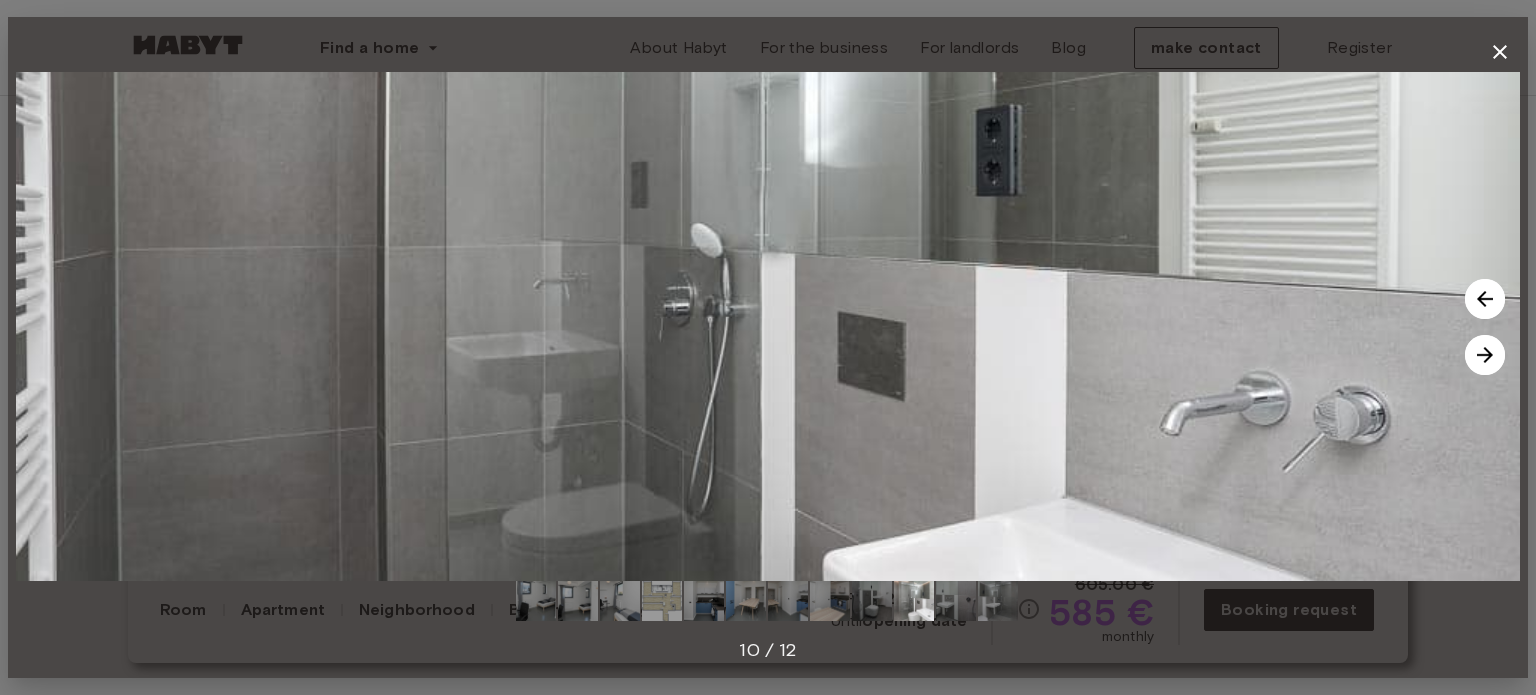 click at bounding box center (1485, 355) 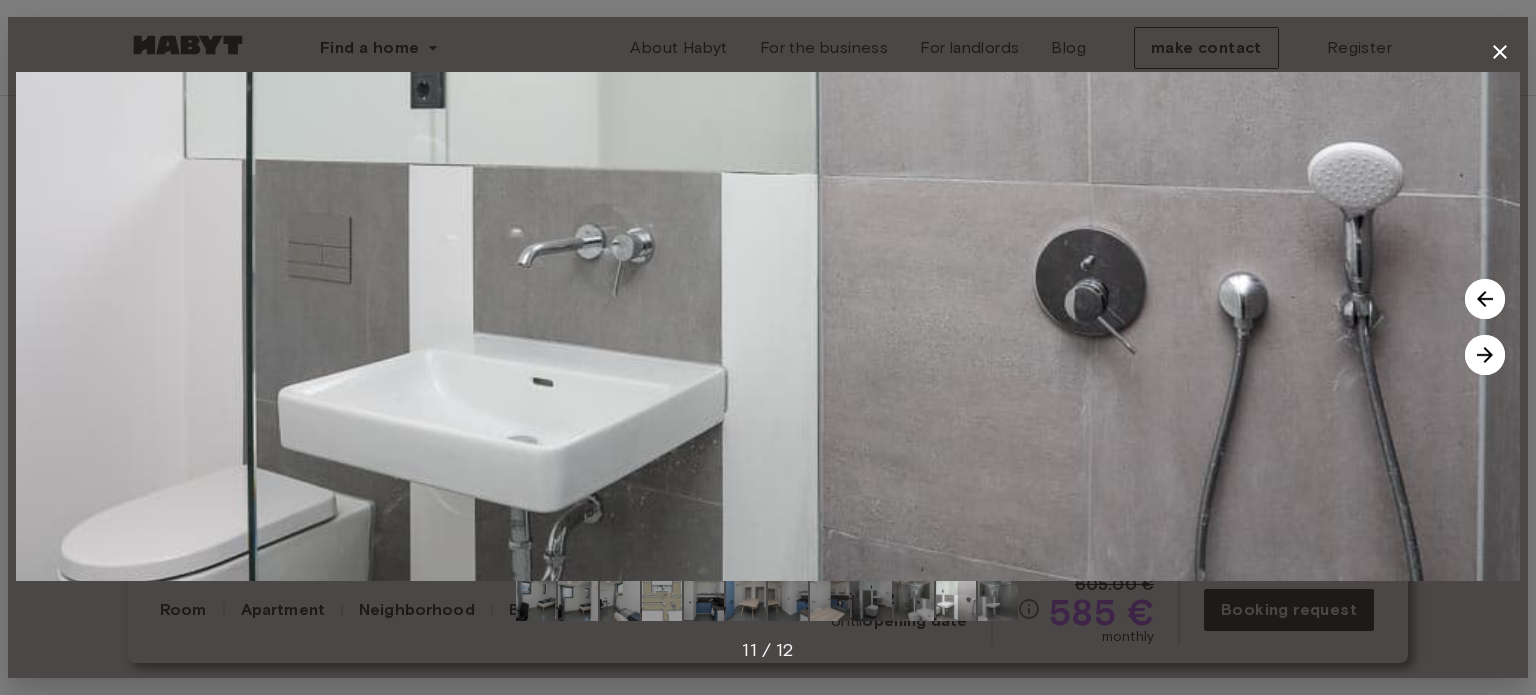 click at bounding box center (1485, 355) 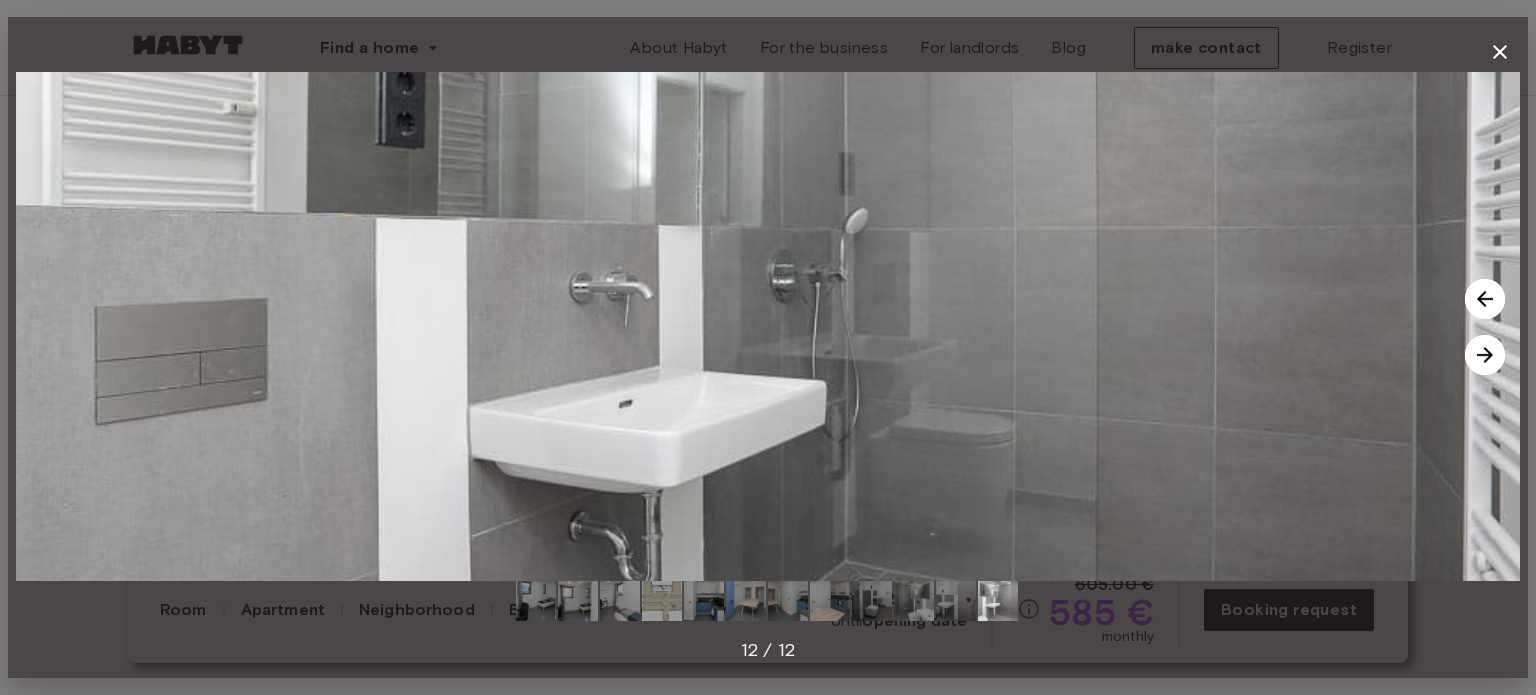 click at bounding box center (1485, 355) 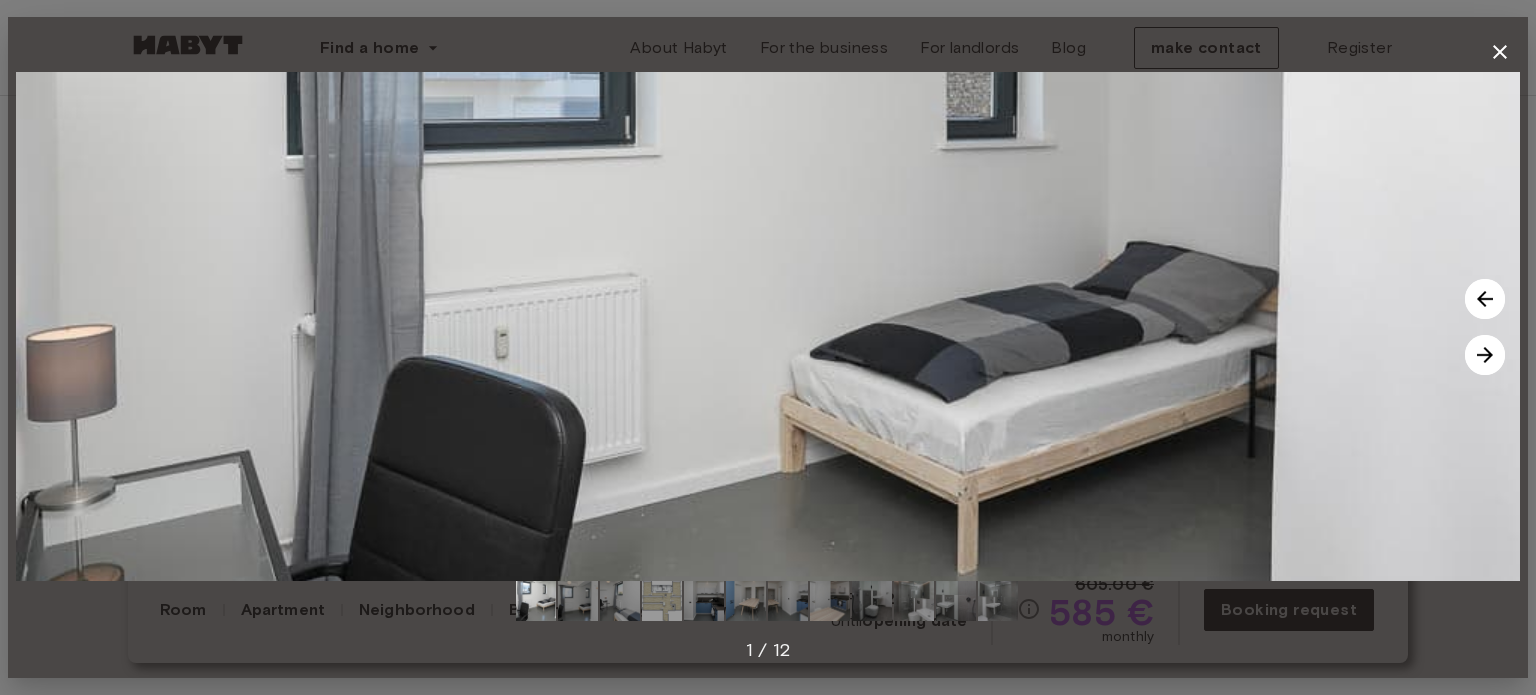 click at bounding box center (1485, 355) 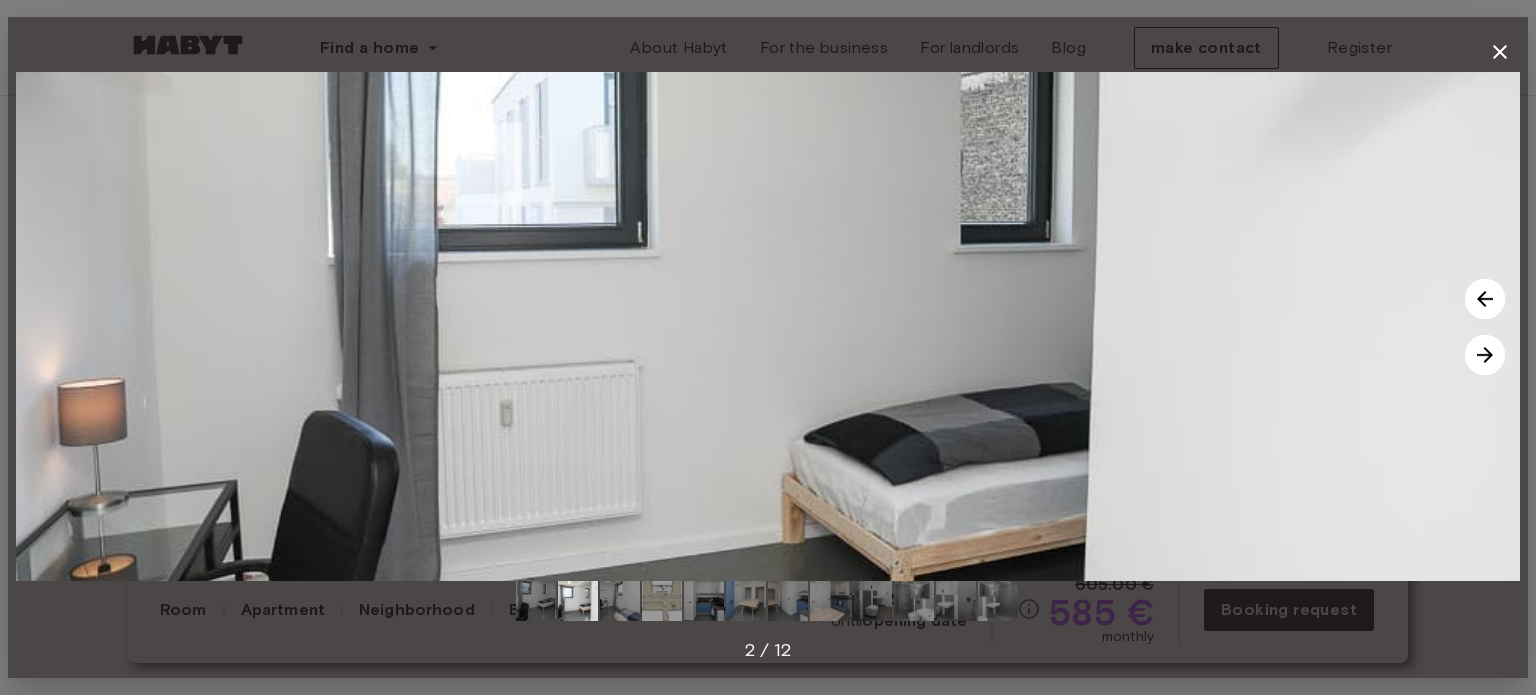 click 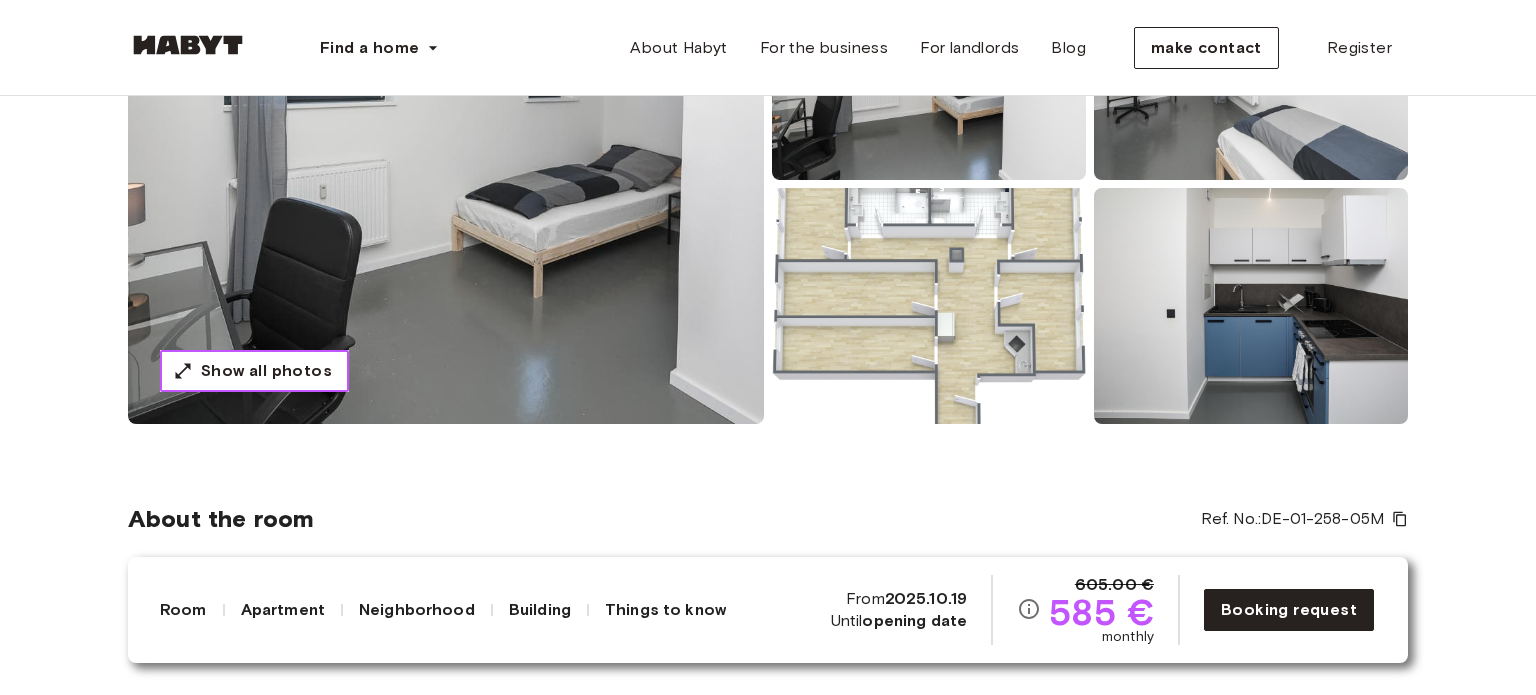 scroll, scrollTop: 200, scrollLeft: 0, axis: vertical 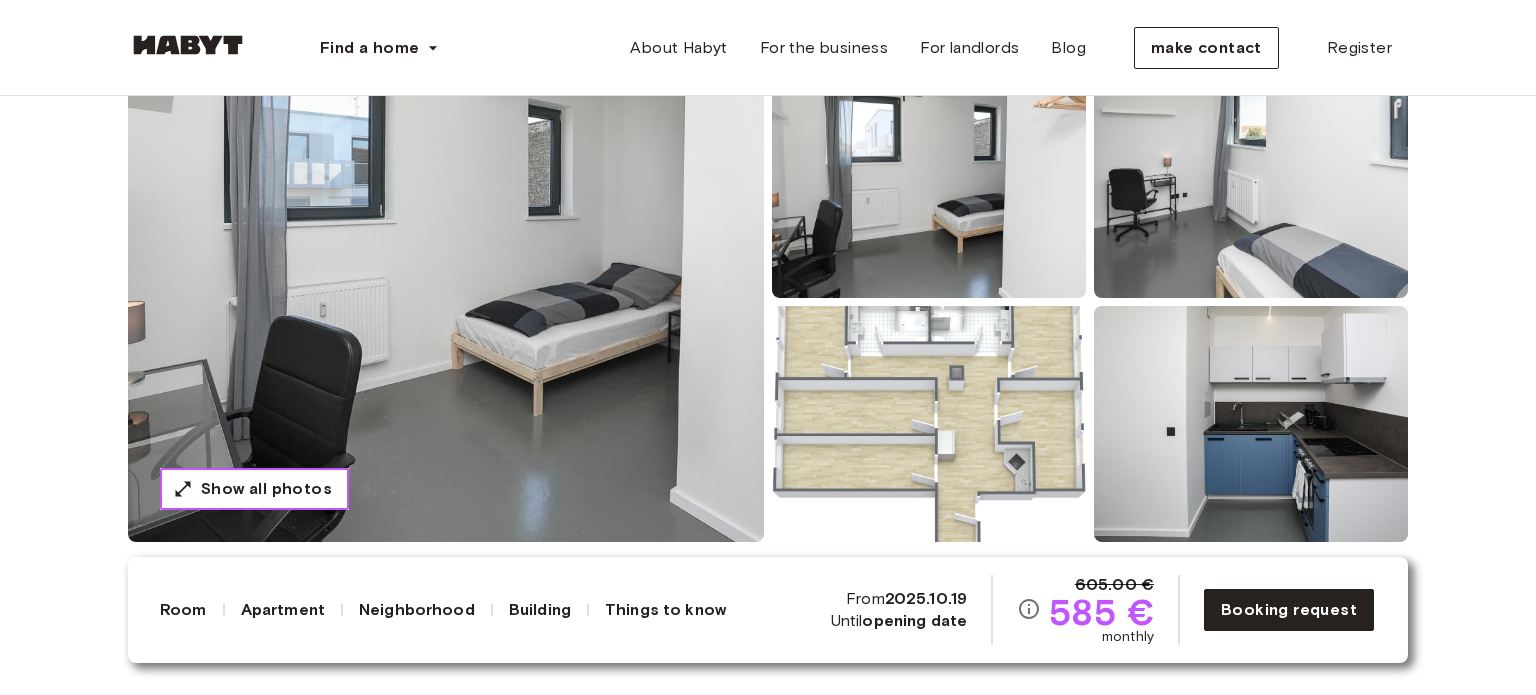 type 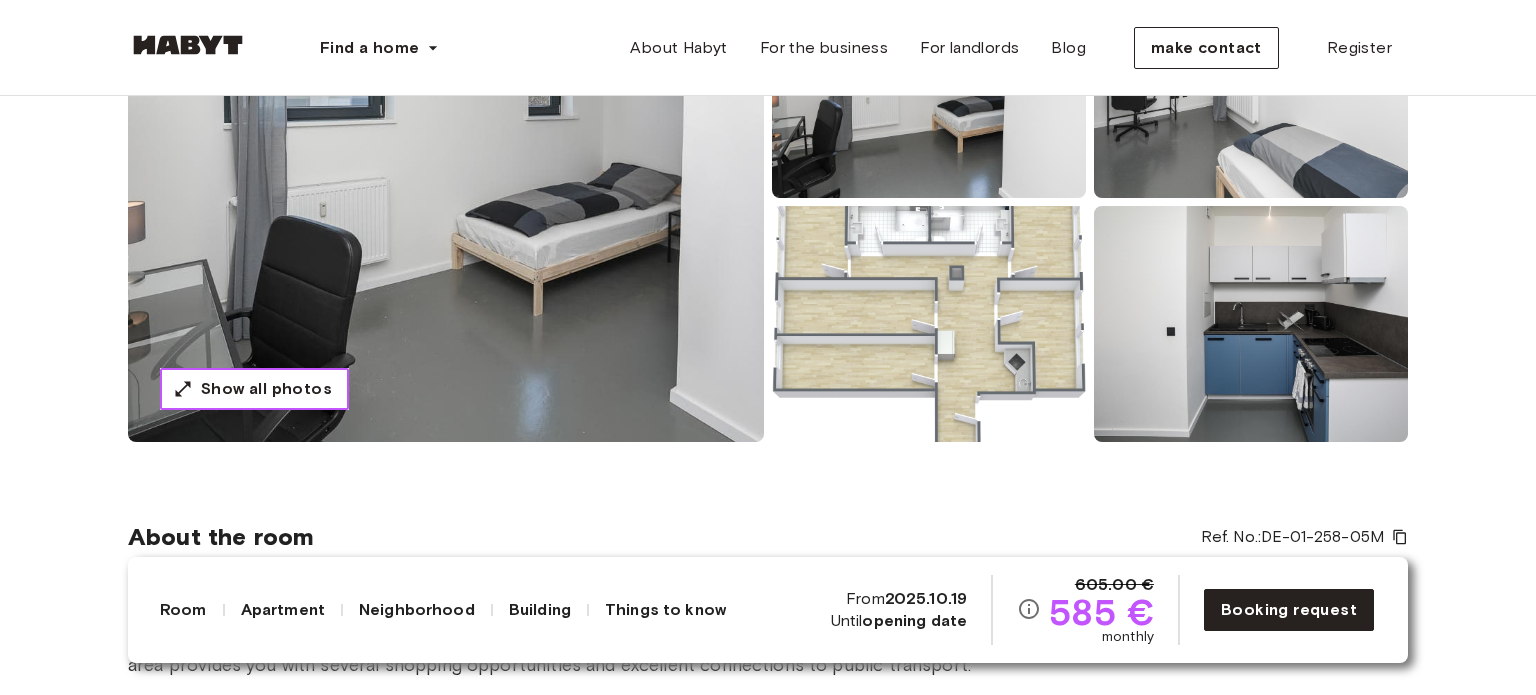 scroll, scrollTop: 0, scrollLeft: 0, axis: both 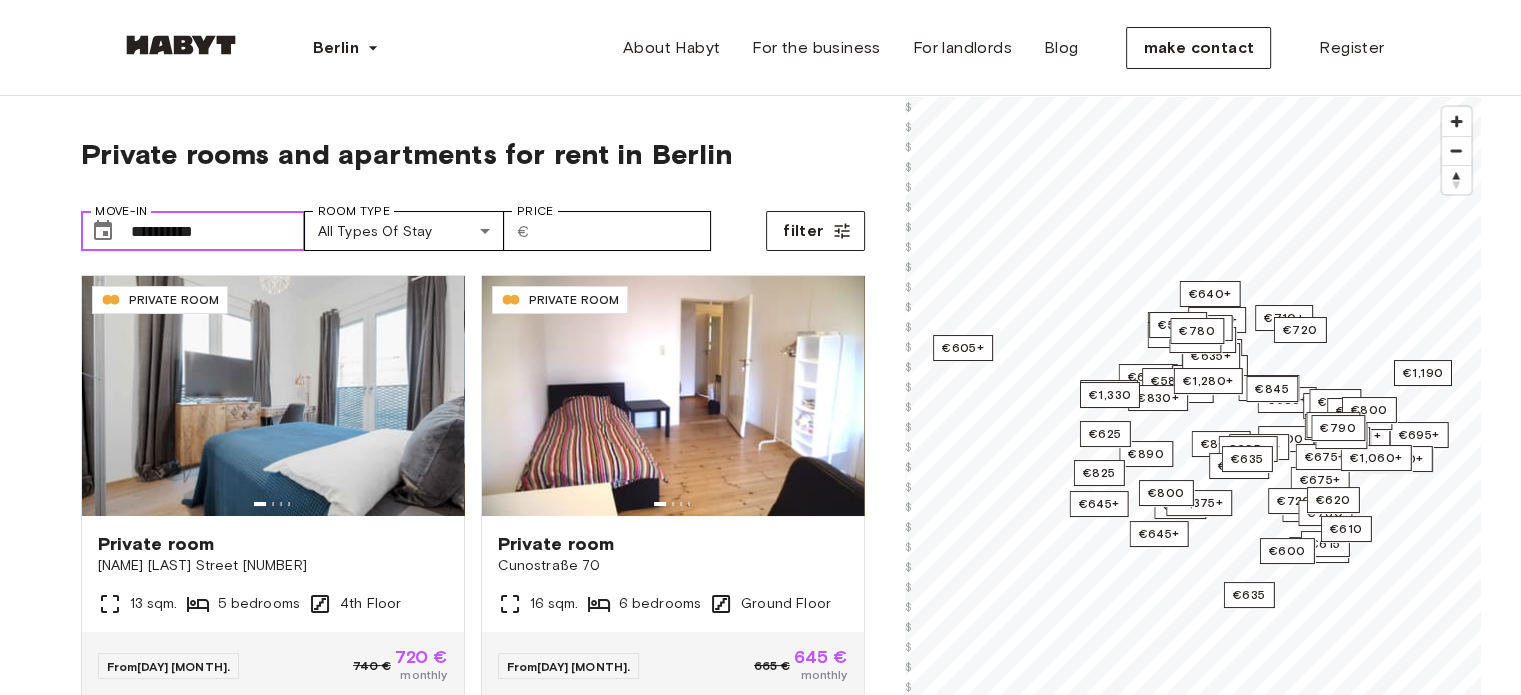 click on "**********" at bounding box center (218, 231) 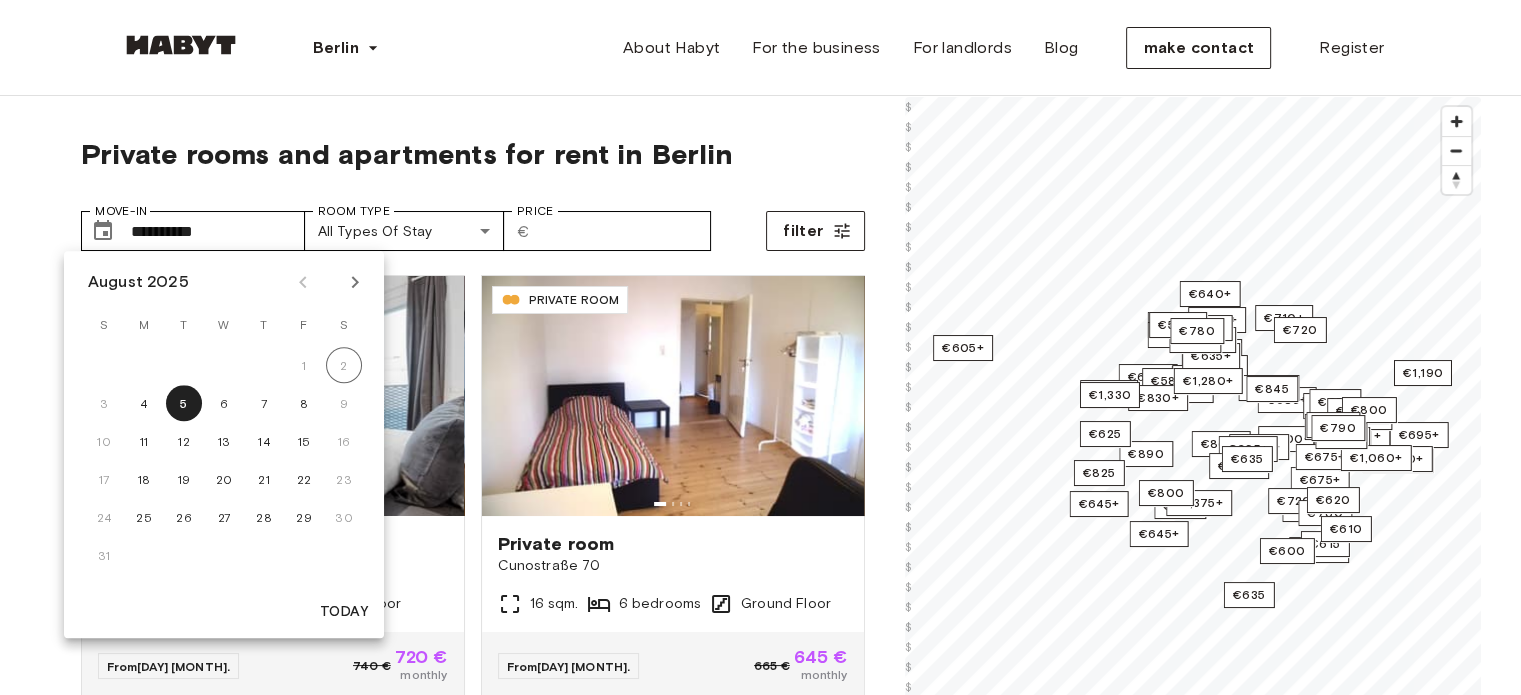 click 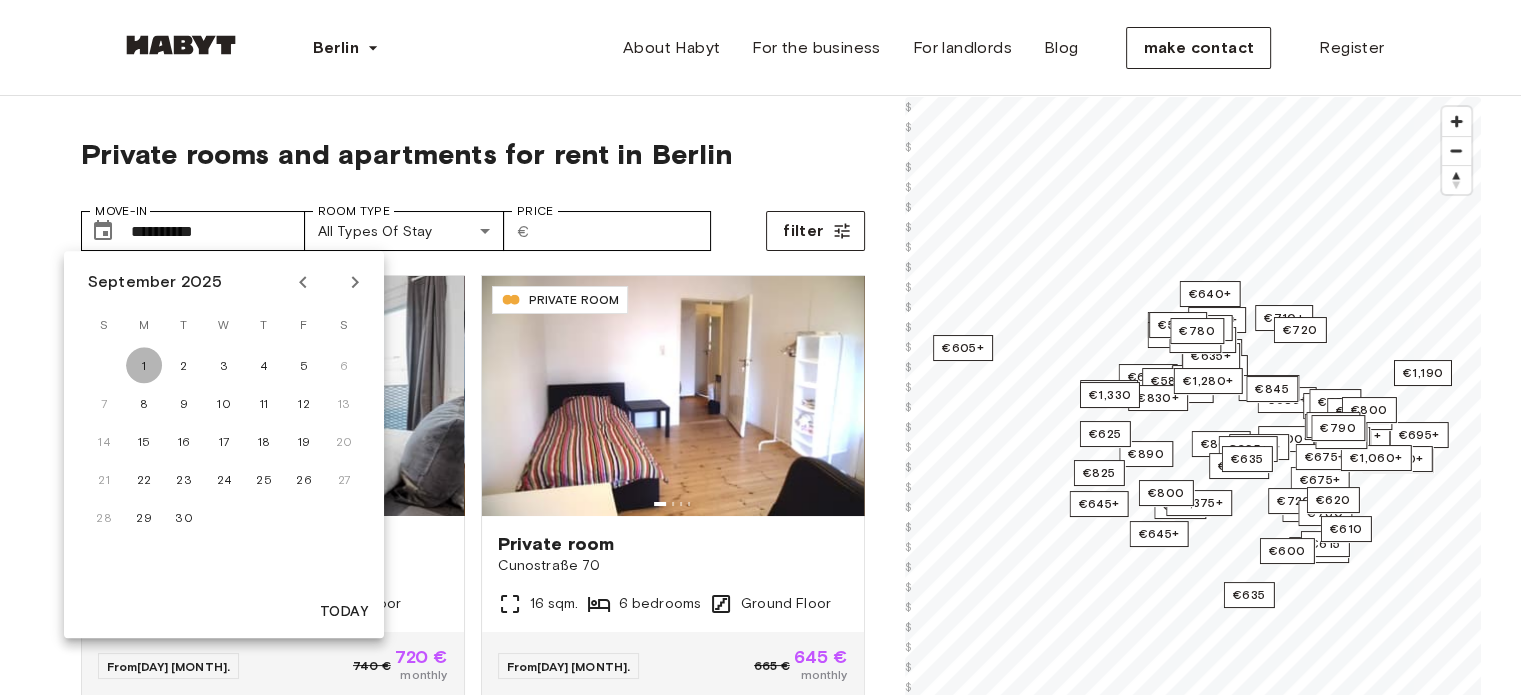 drag, startPoint x: 136, startPoint y: 355, endPoint x: 179, endPoint y: 443, distance: 97.94386 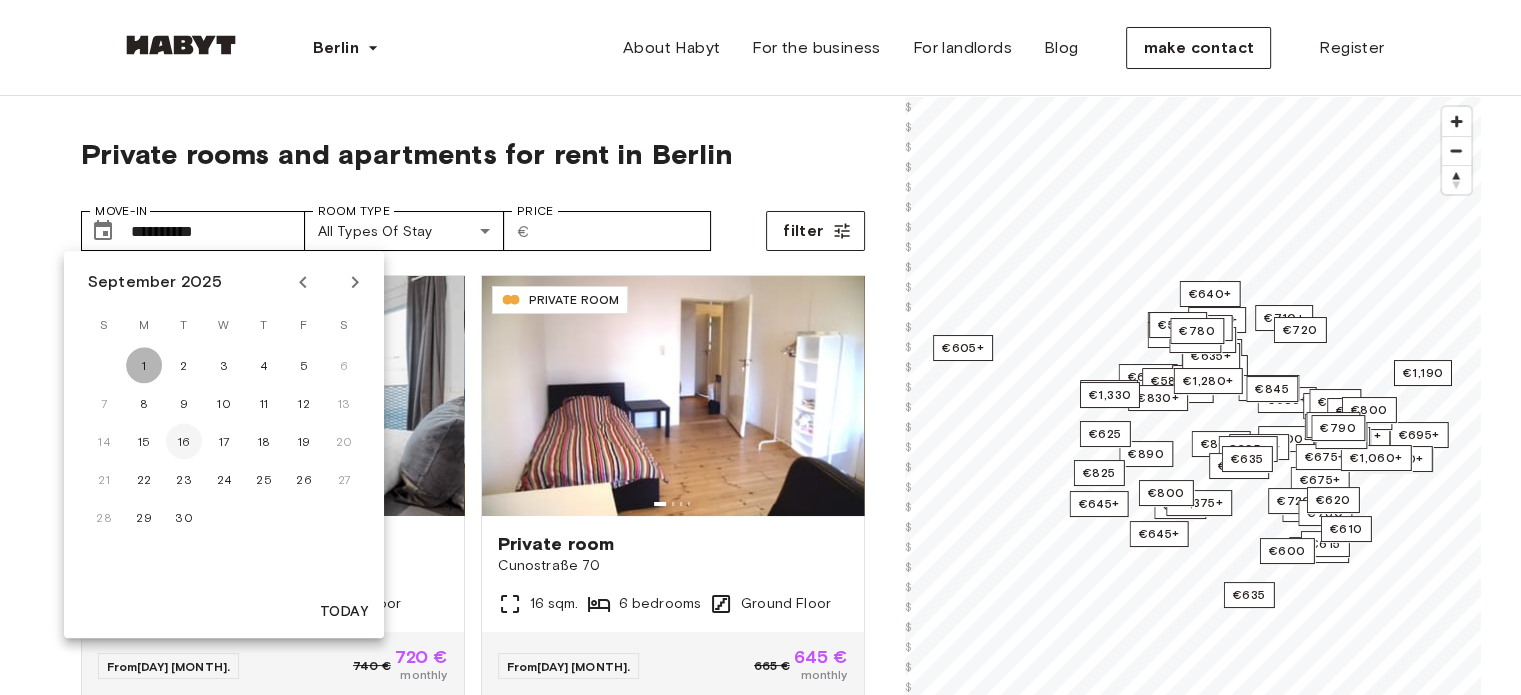 click on "1" at bounding box center (144, 365) 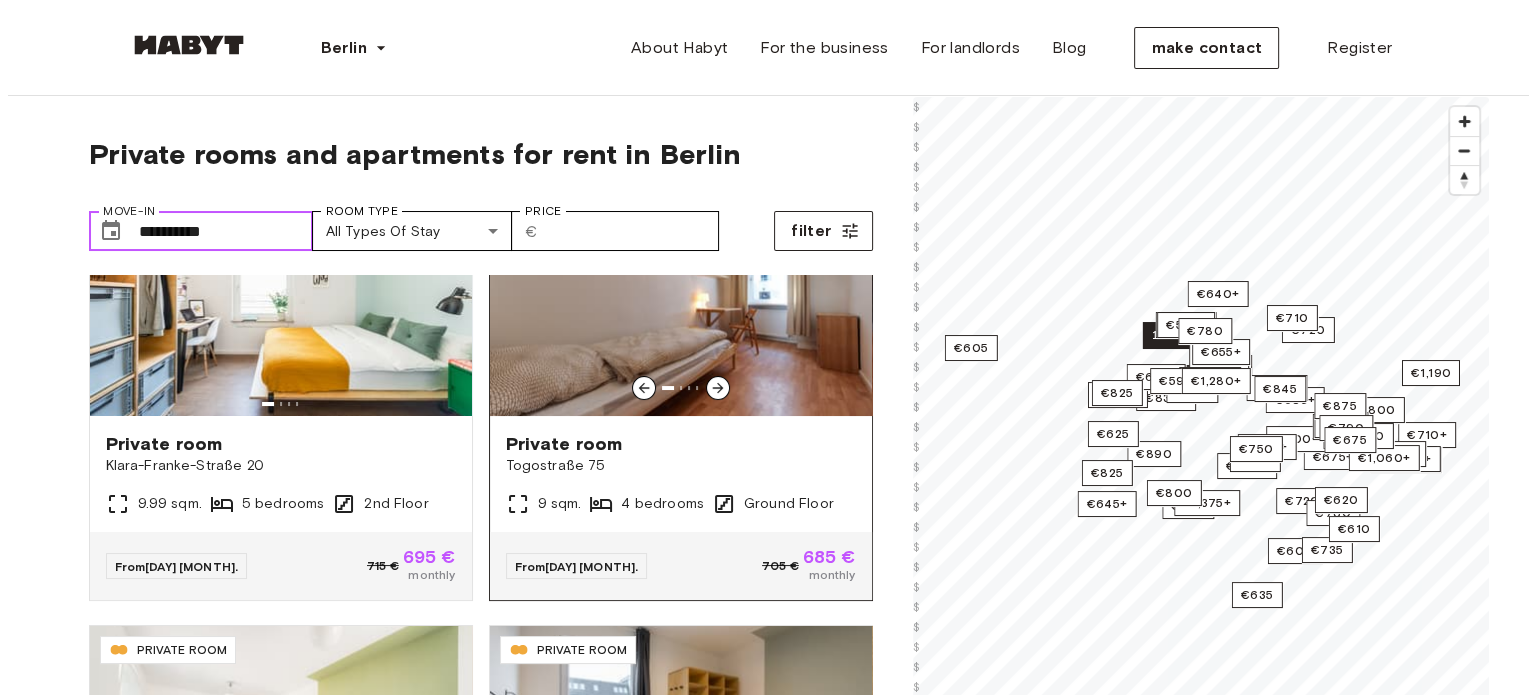 scroll, scrollTop: 0, scrollLeft: 0, axis: both 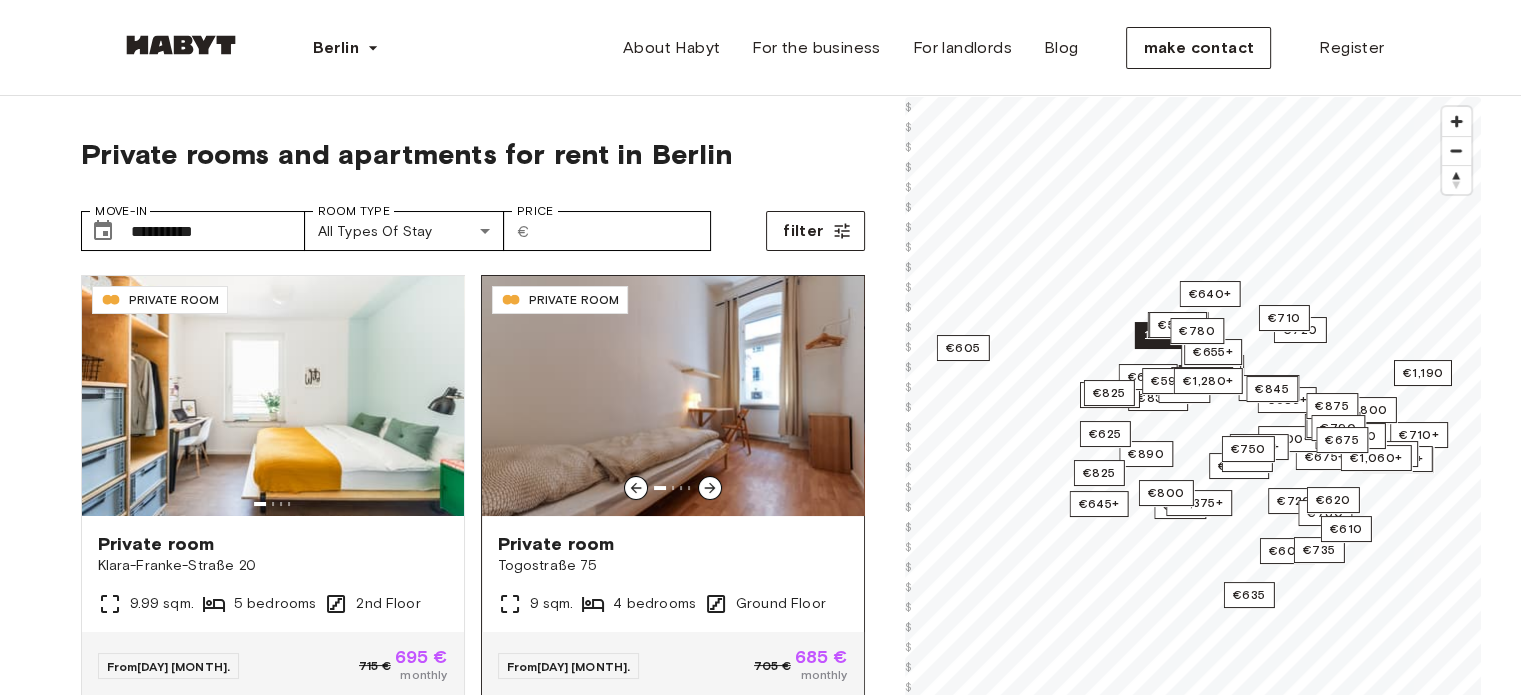 click 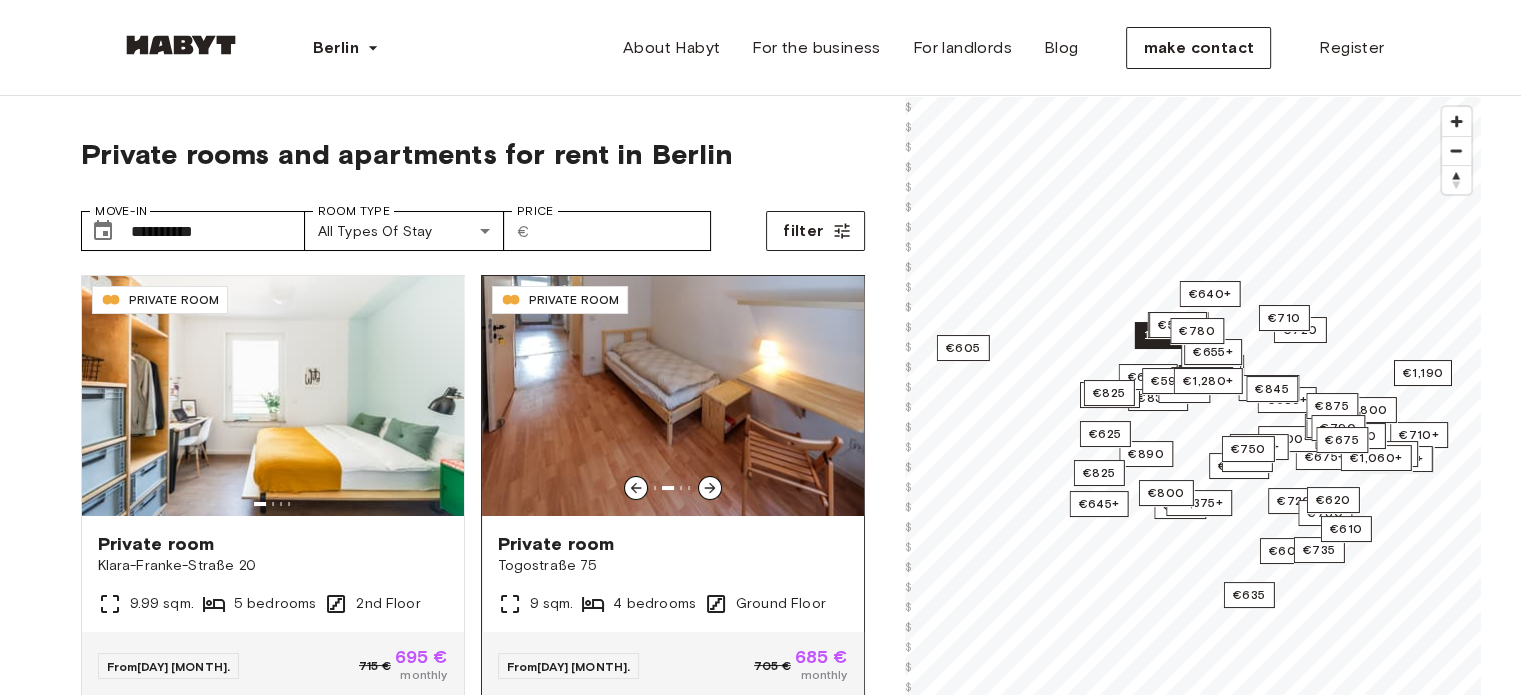 click 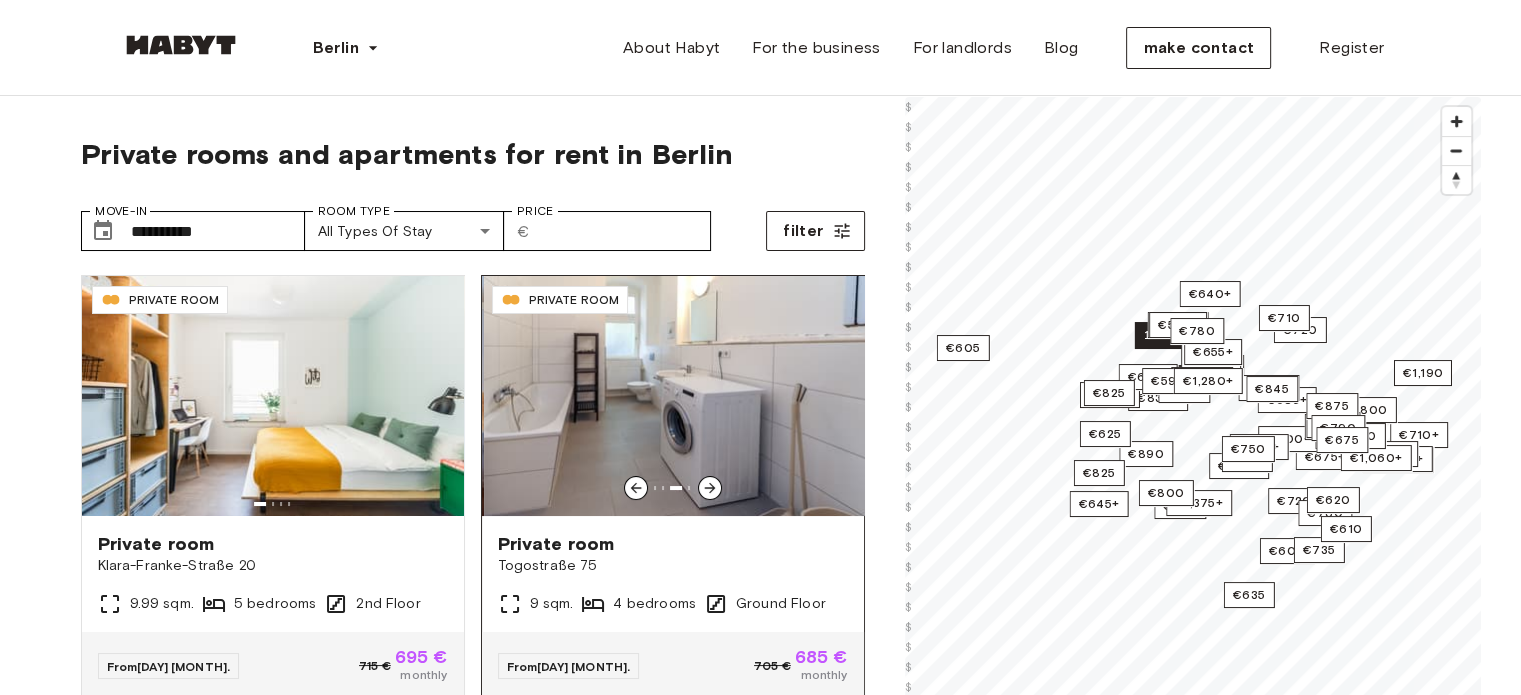 click 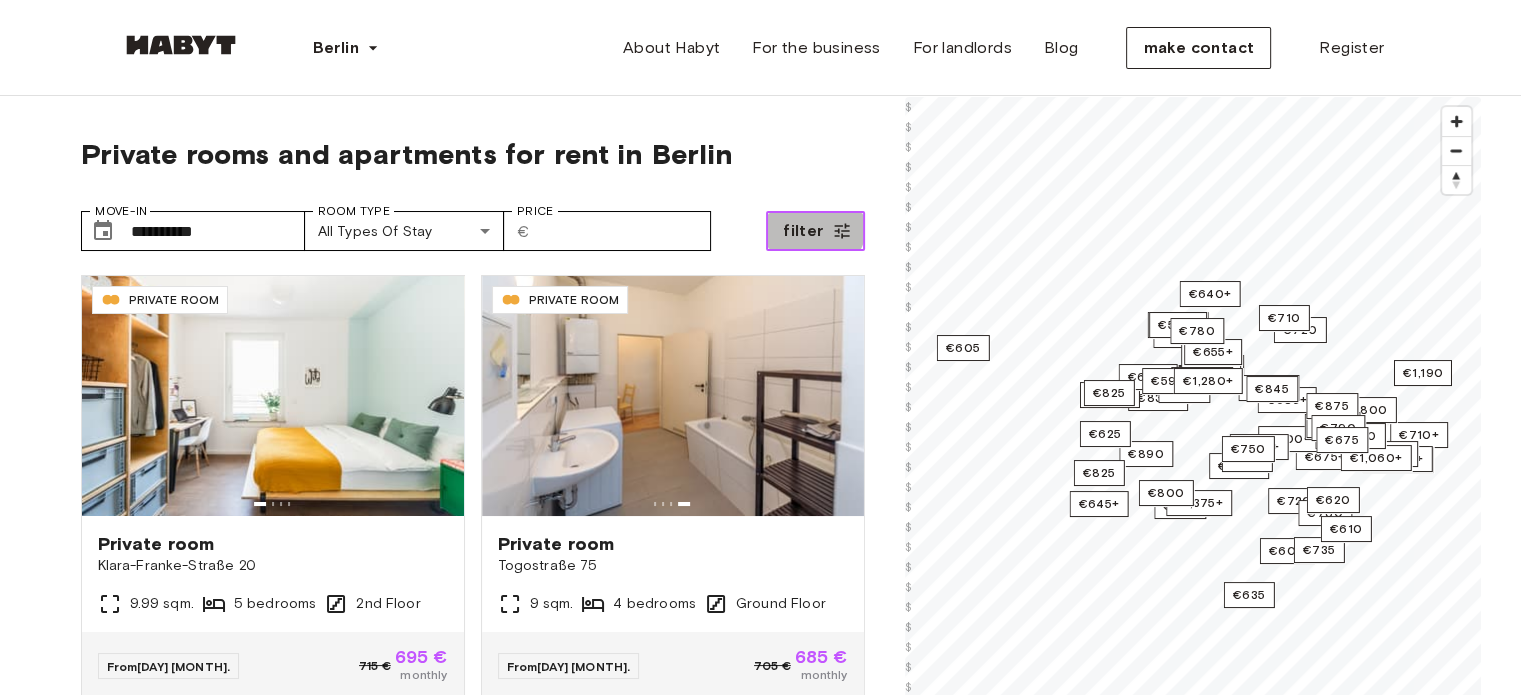 click on "filter" at bounding box center [815, 231] 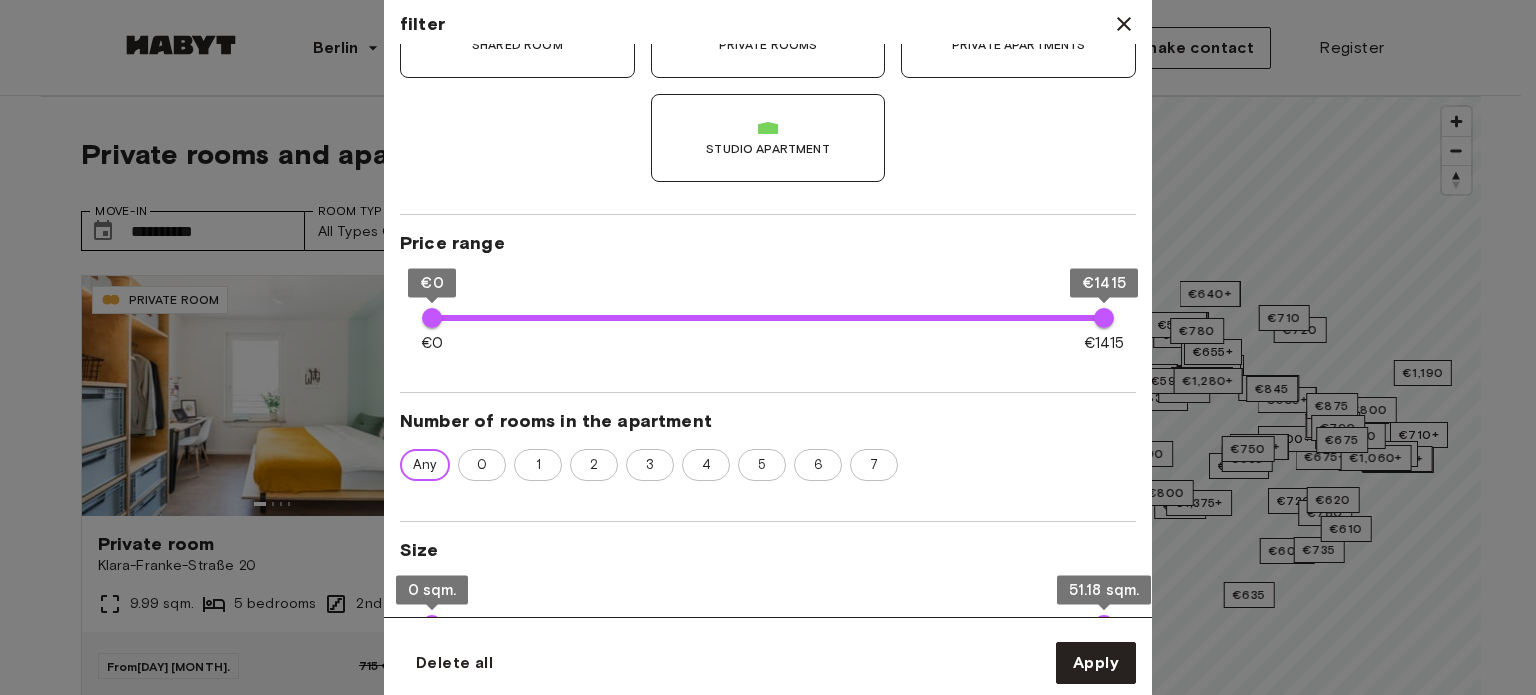 scroll, scrollTop: 0, scrollLeft: 0, axis: both 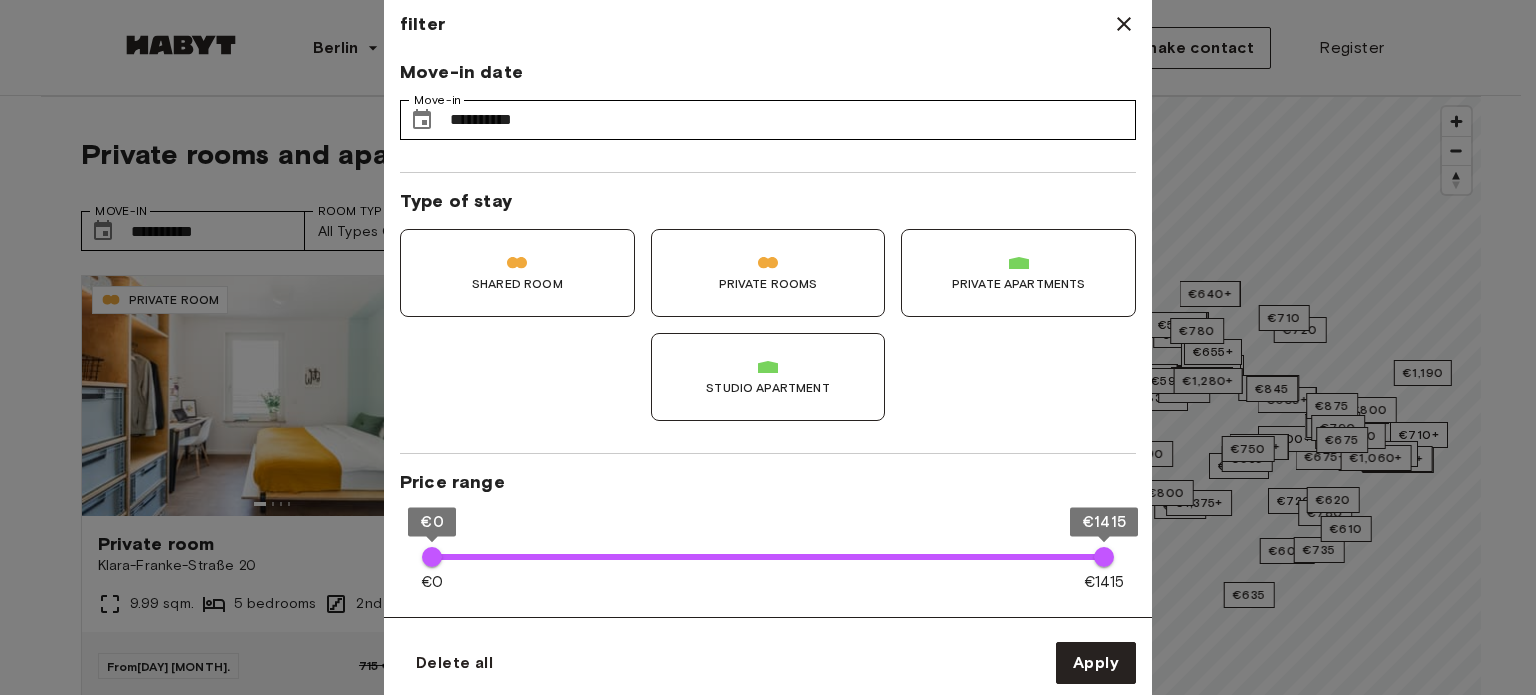 click on "shared room" at bounding box center [517, 273] 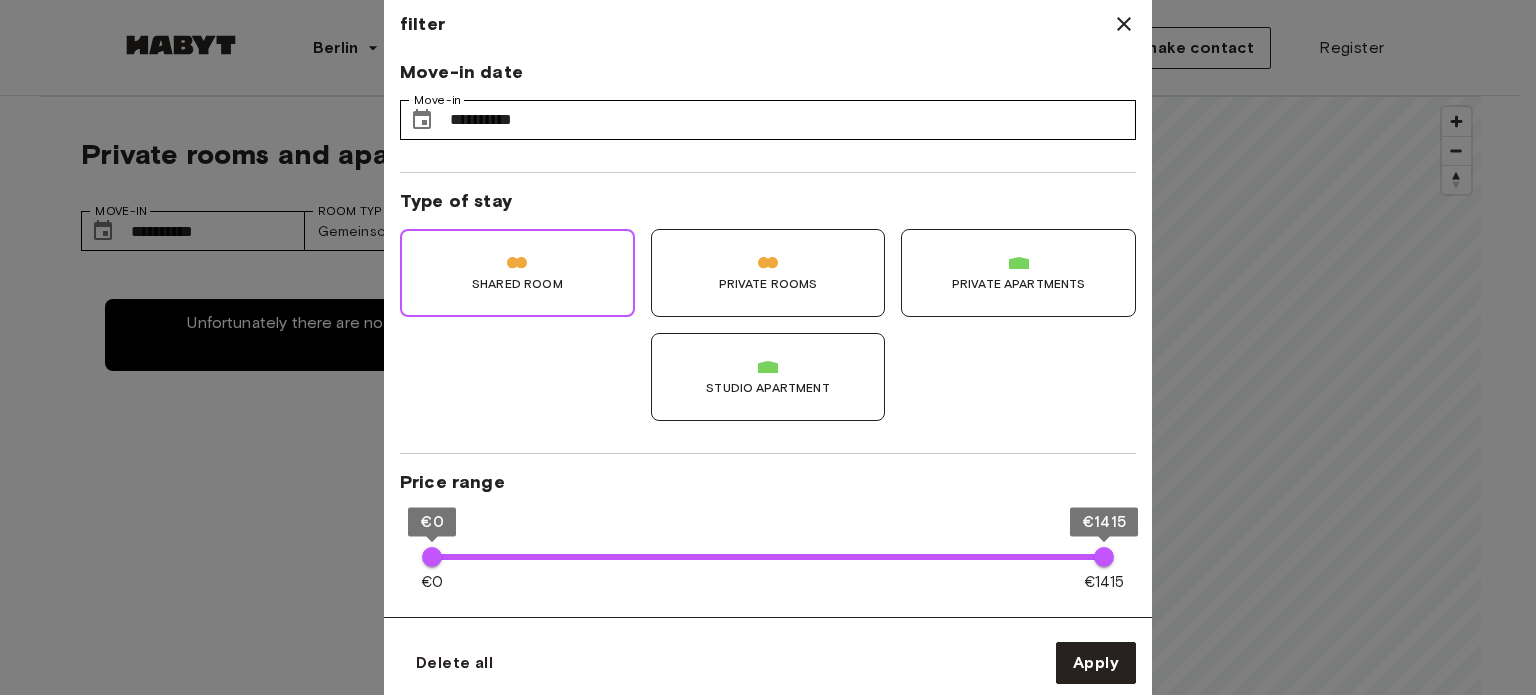 type on "**" 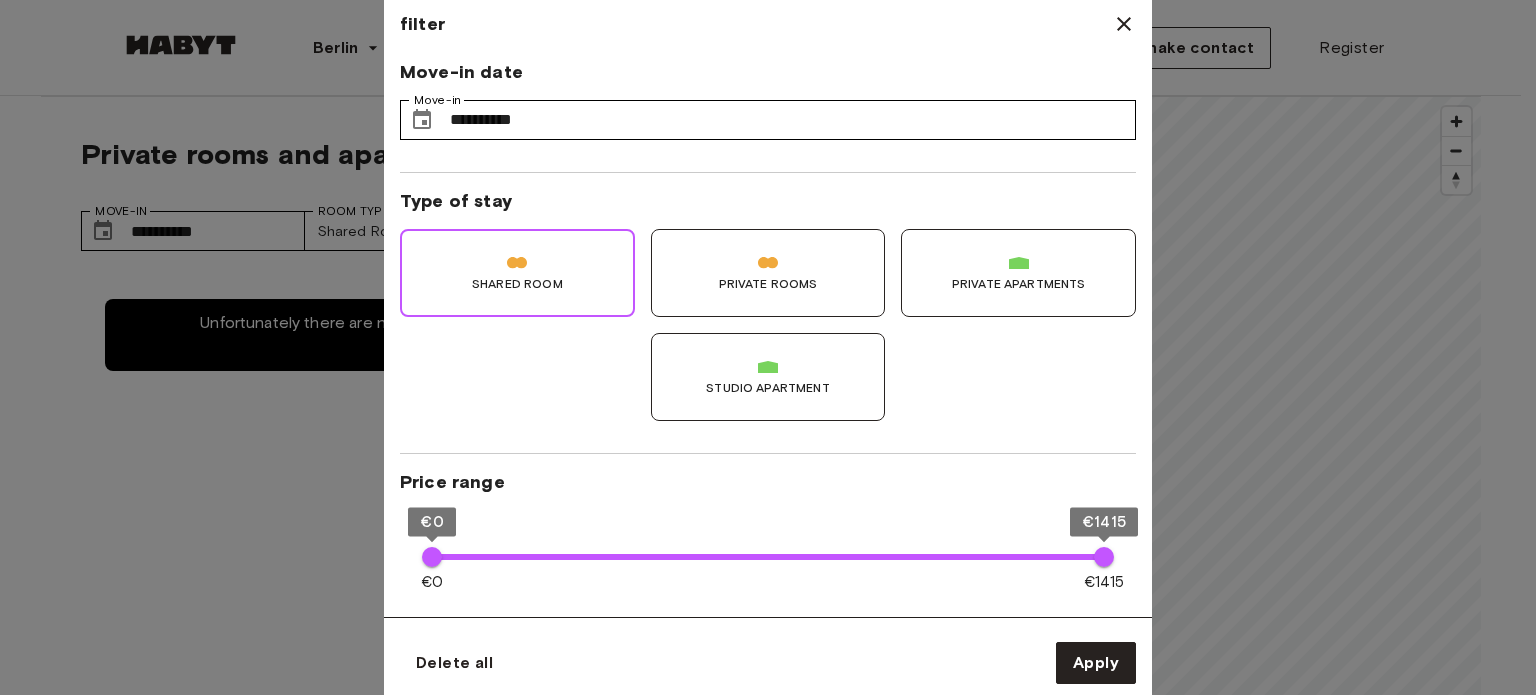 click on "Private rooms" at bounding box center [768, 283] 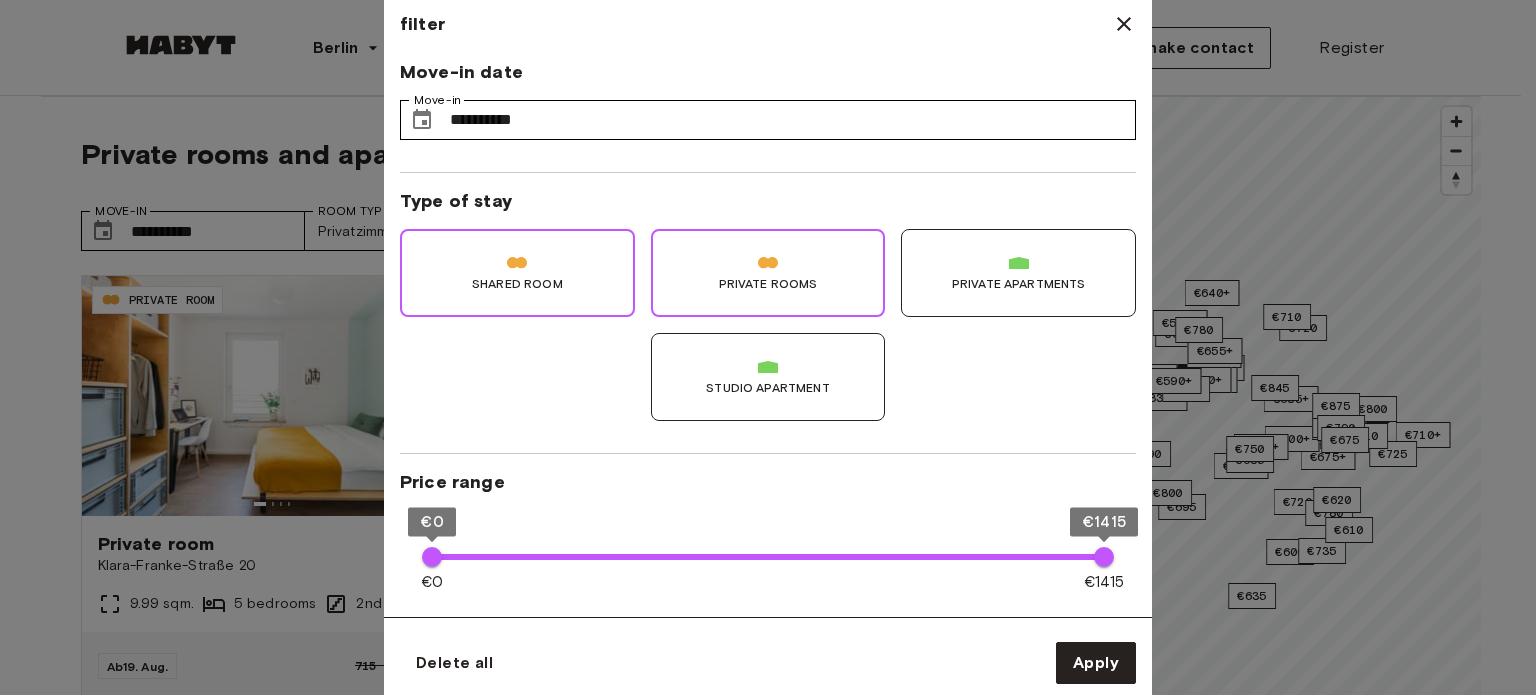 type on "**" 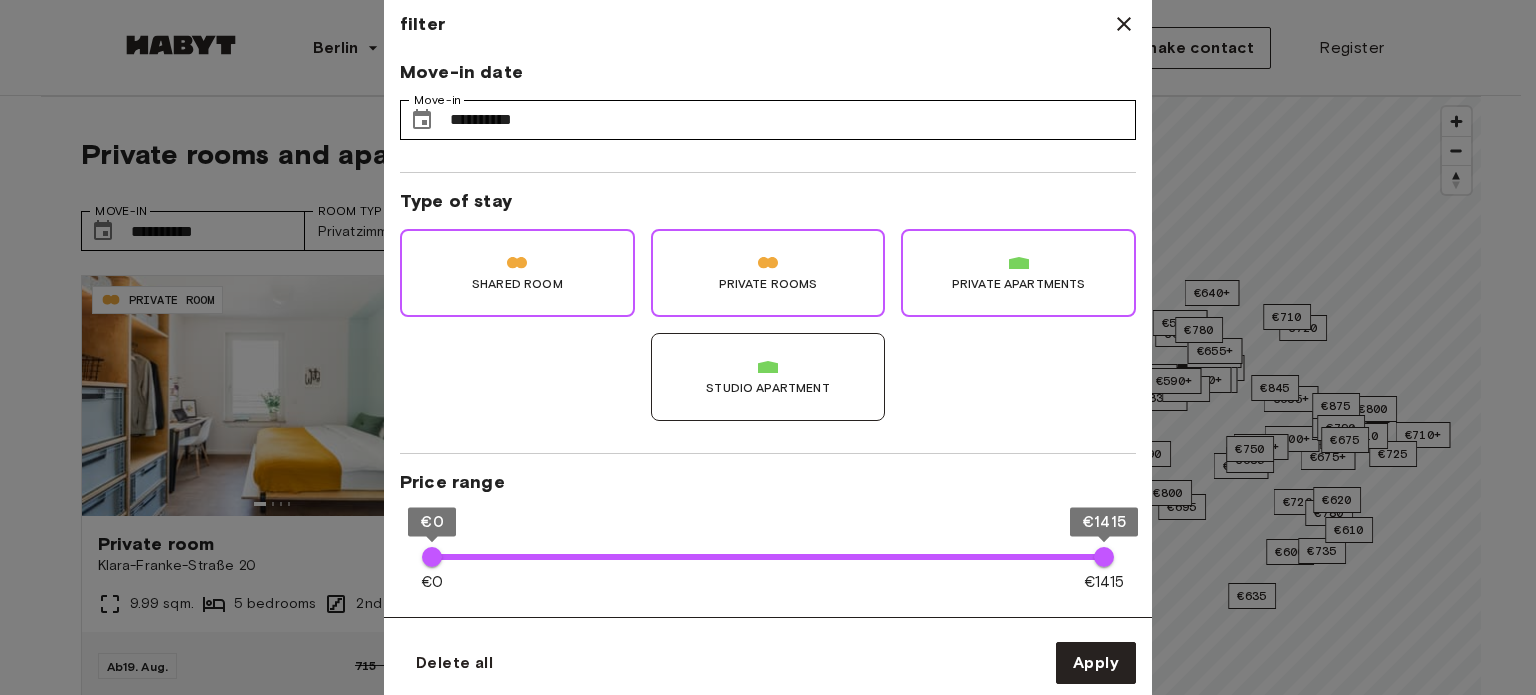 type on "**" 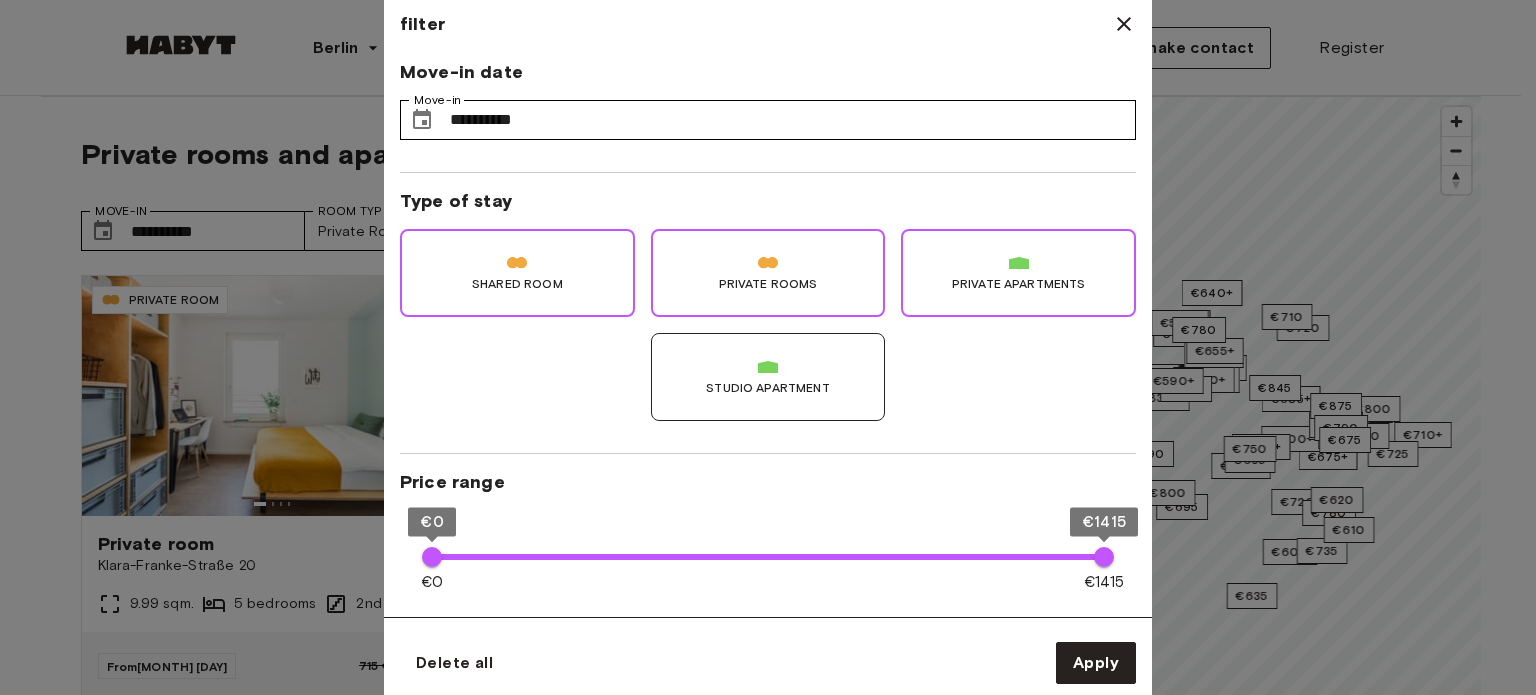 click on "Studio apartment" at bounding box center [767, 388] 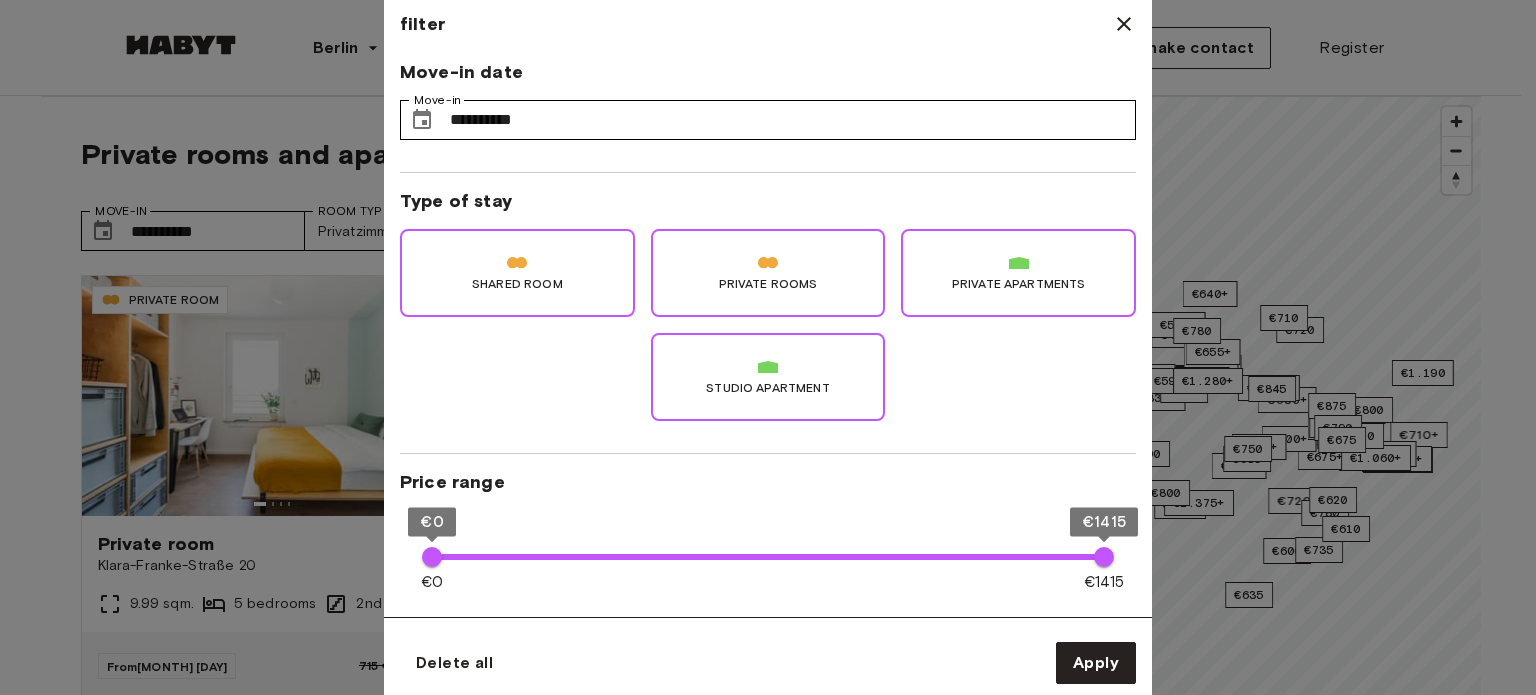 type on "**" 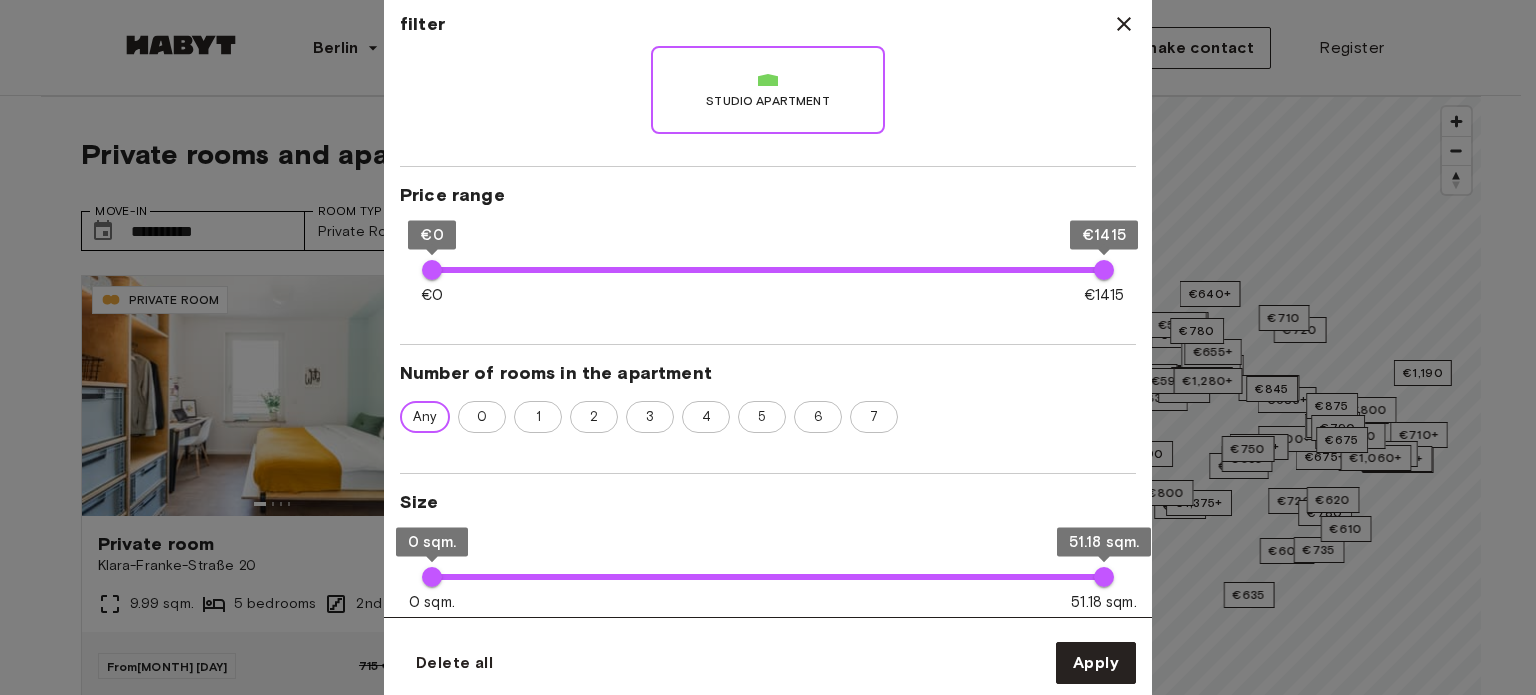 scroll, scrollTop: 300, scrollLeft: 0, axis: vertical 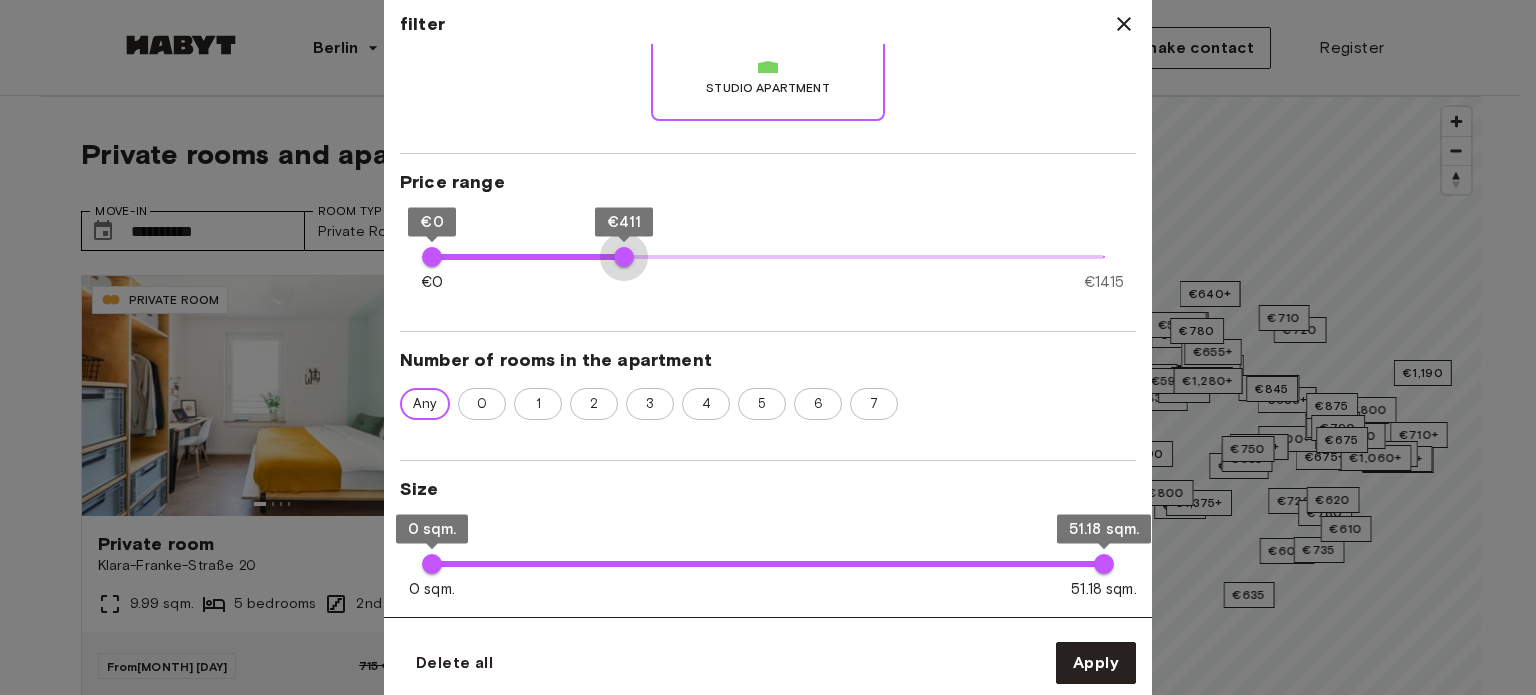 type on "***" 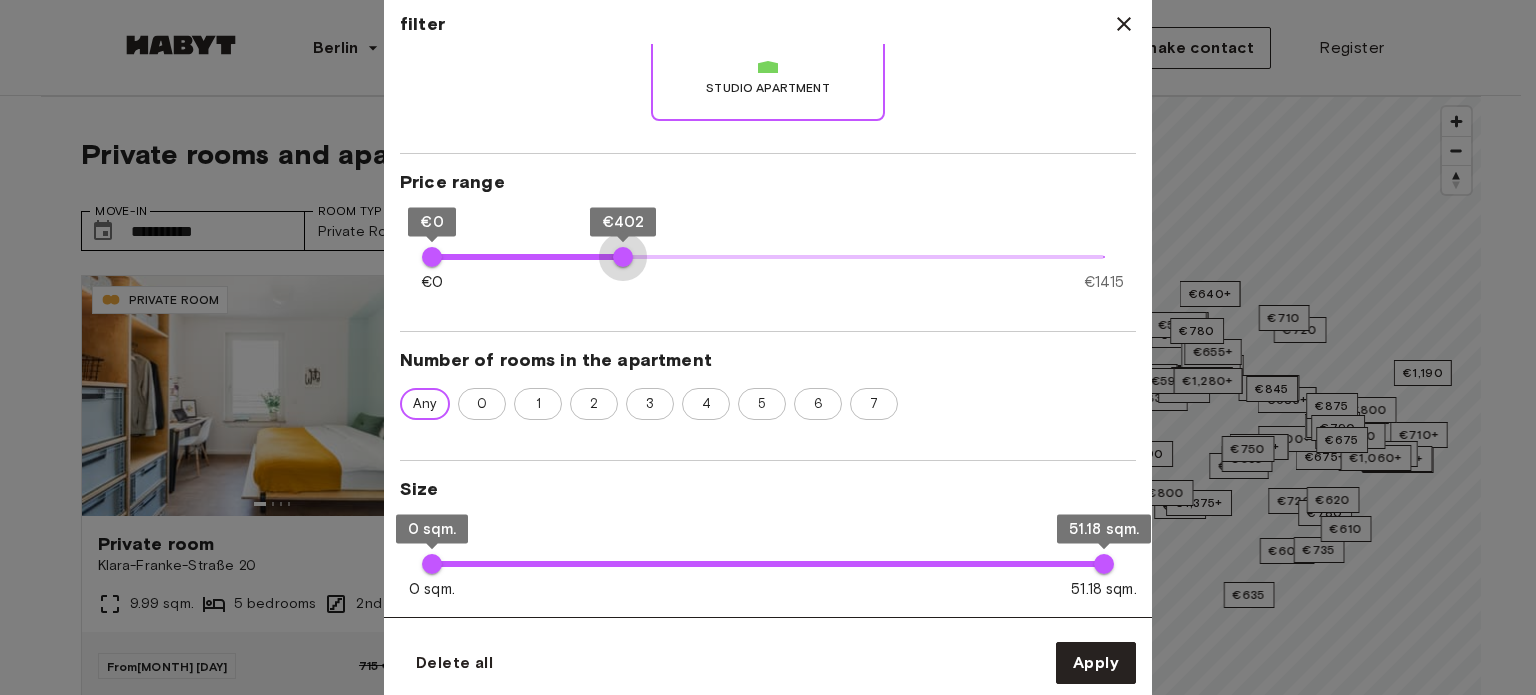 drag, startPoint x: 1111, startPoint y: 244, endPoint x: 623, endPoint y: 253, distance: 488.08298 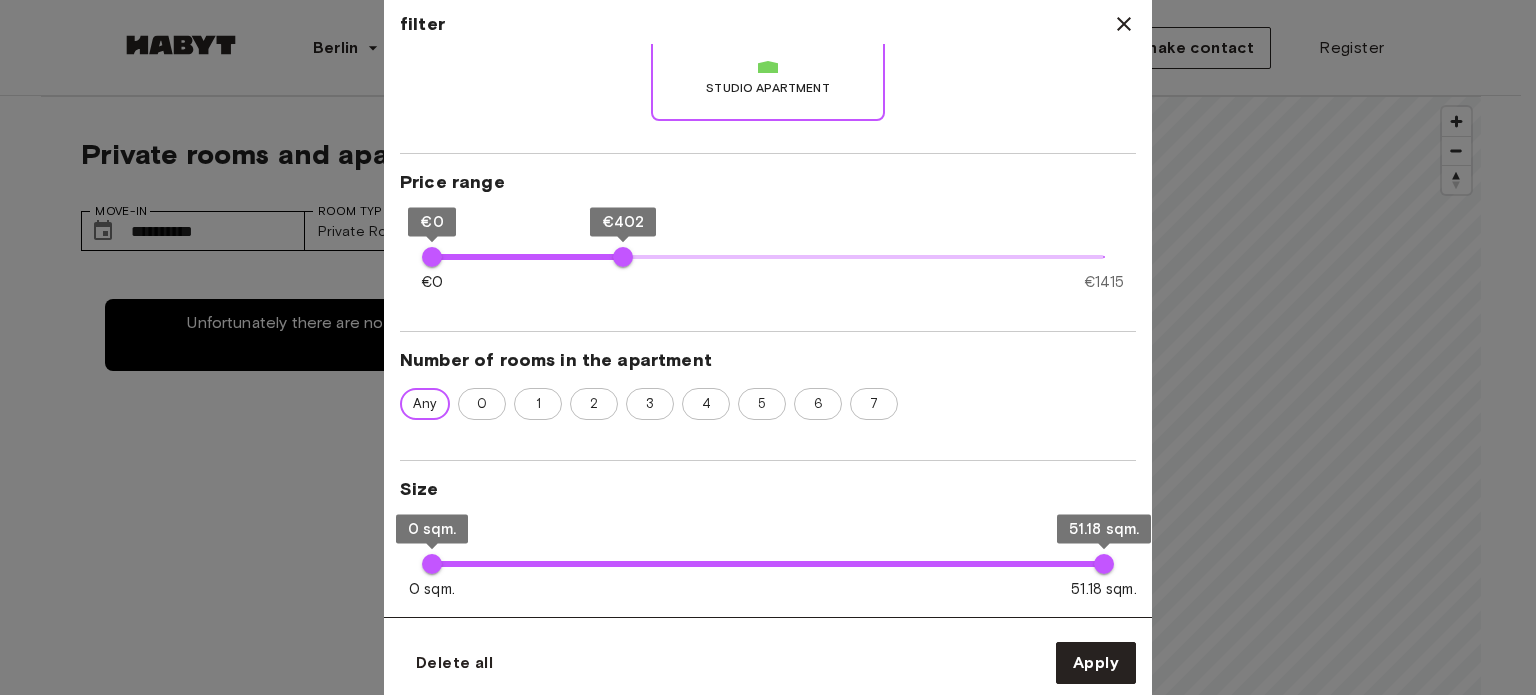 type on "**" 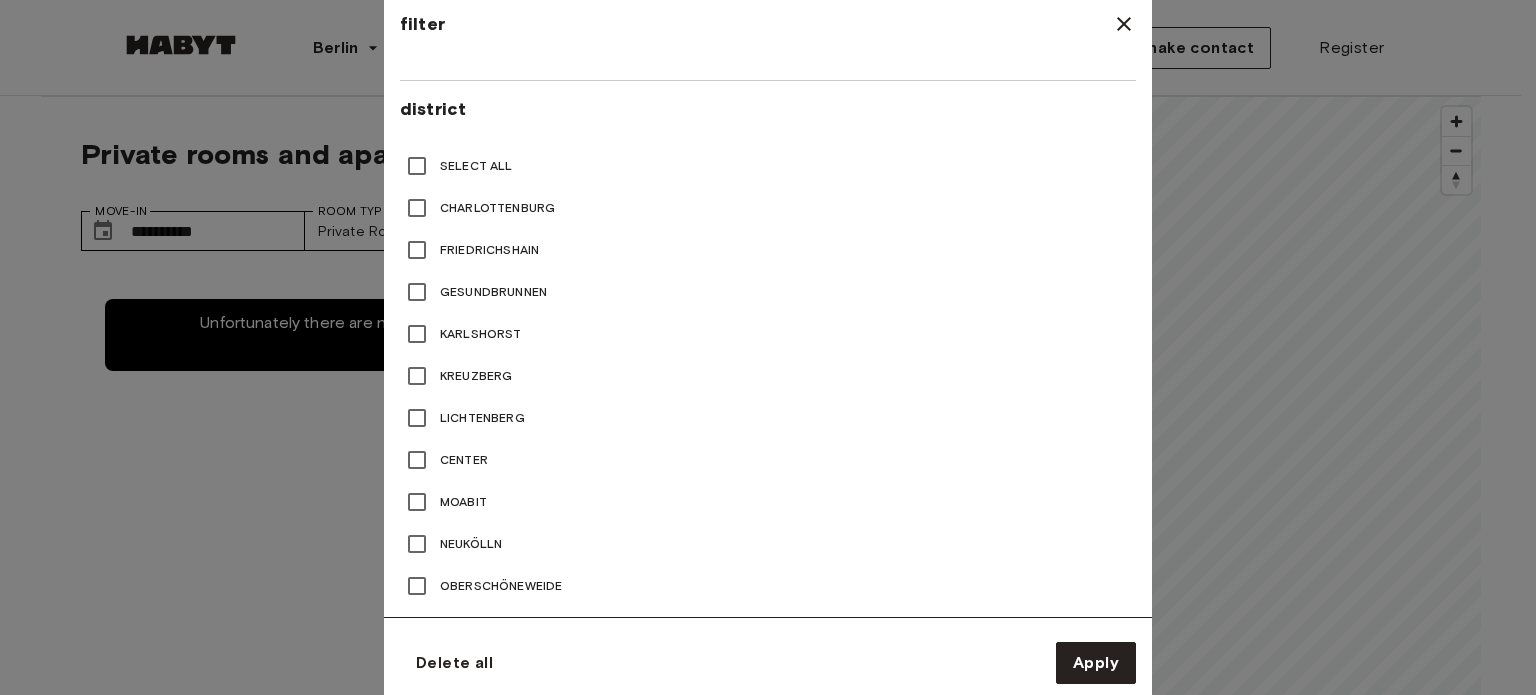 scroll, scrollTop: 889, scrollLeft: 0, axis: vertical 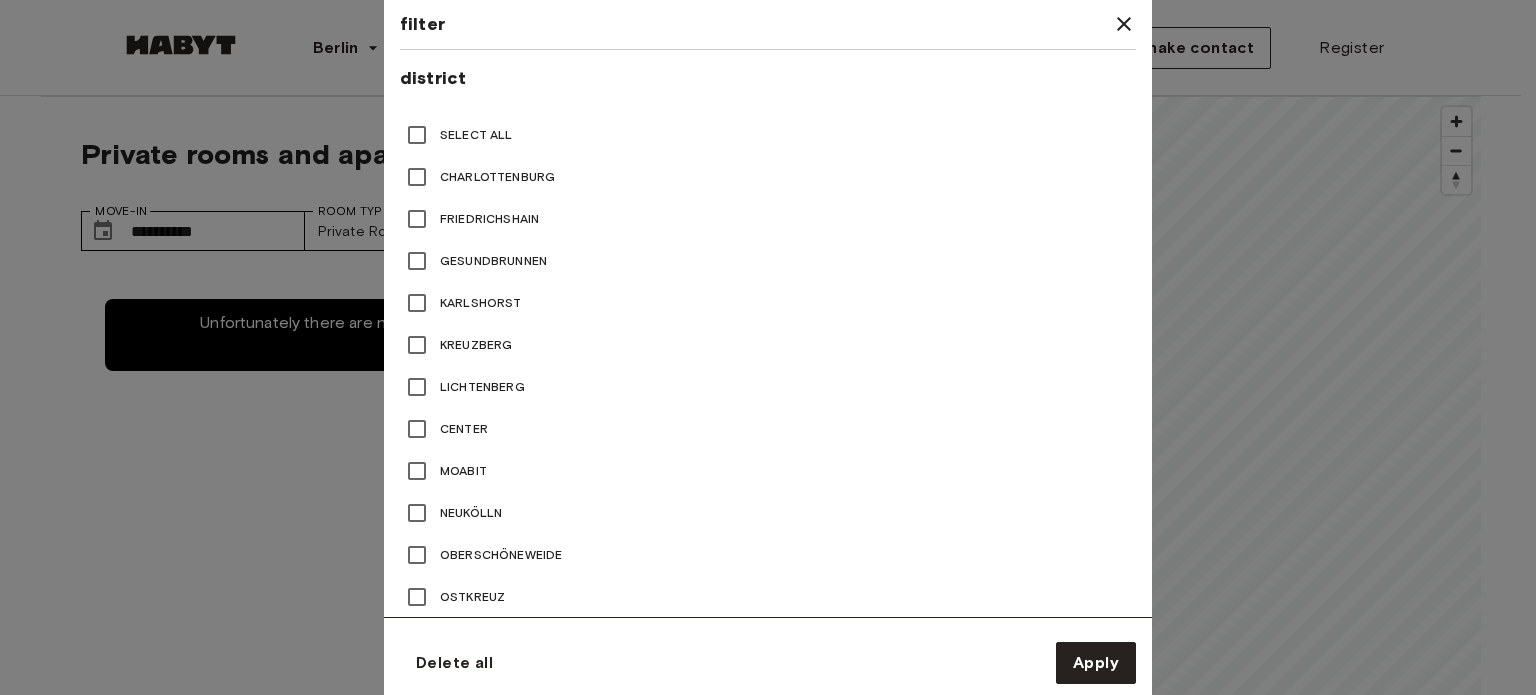 drag, startPoint x: 1535, startPoint y: 172, endPoint x: 1491, endPoint y: 180, distance: 44.72136 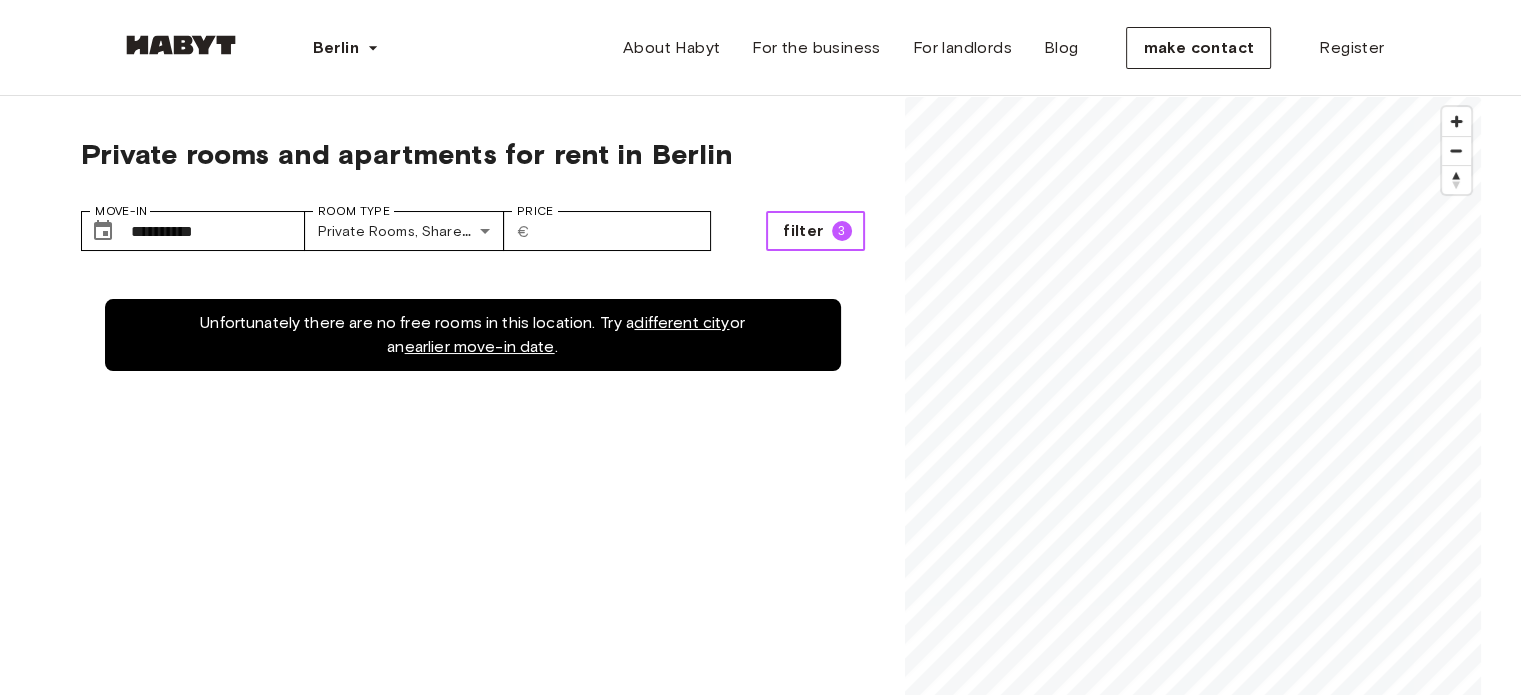 type 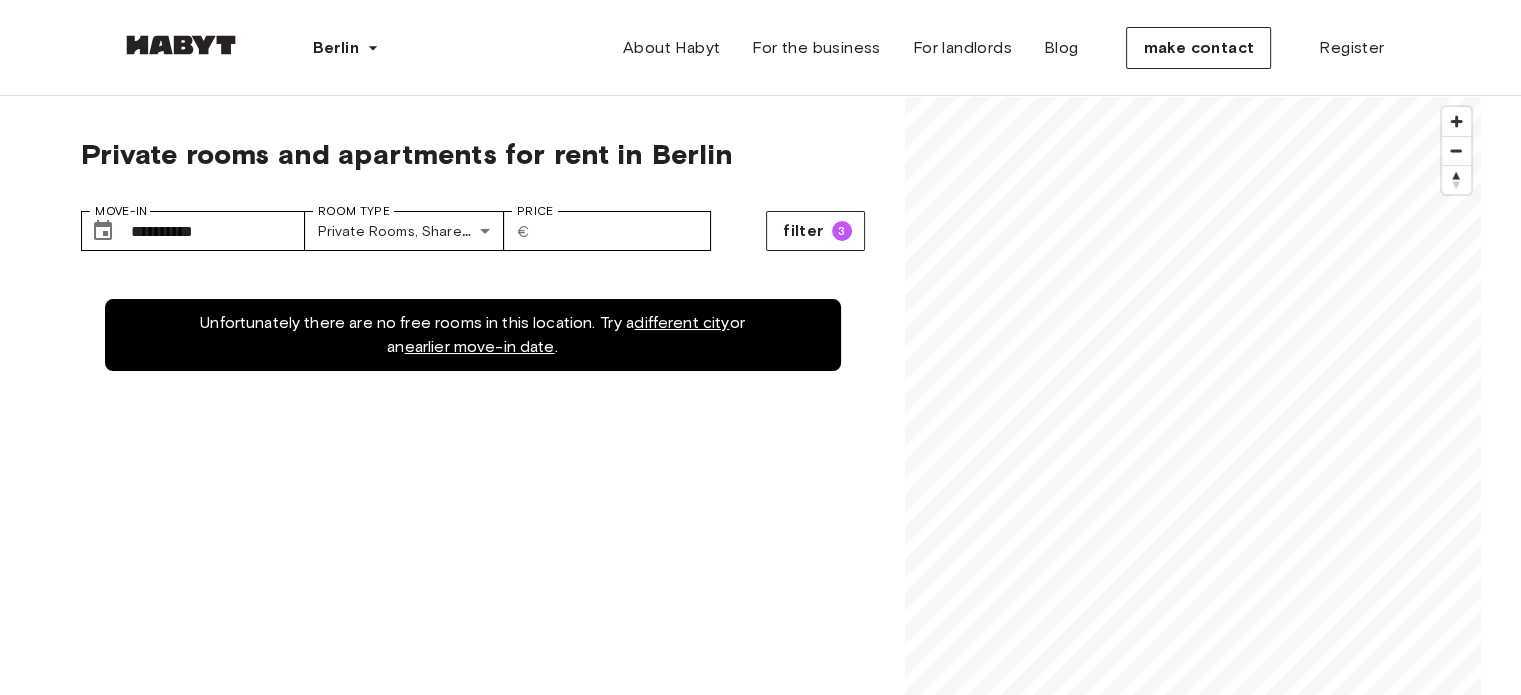 click on "Unfortunately there are no free rooms in this location. Try a  different city  or an  earlier move-in date  ." at bounding box center (473, 622) 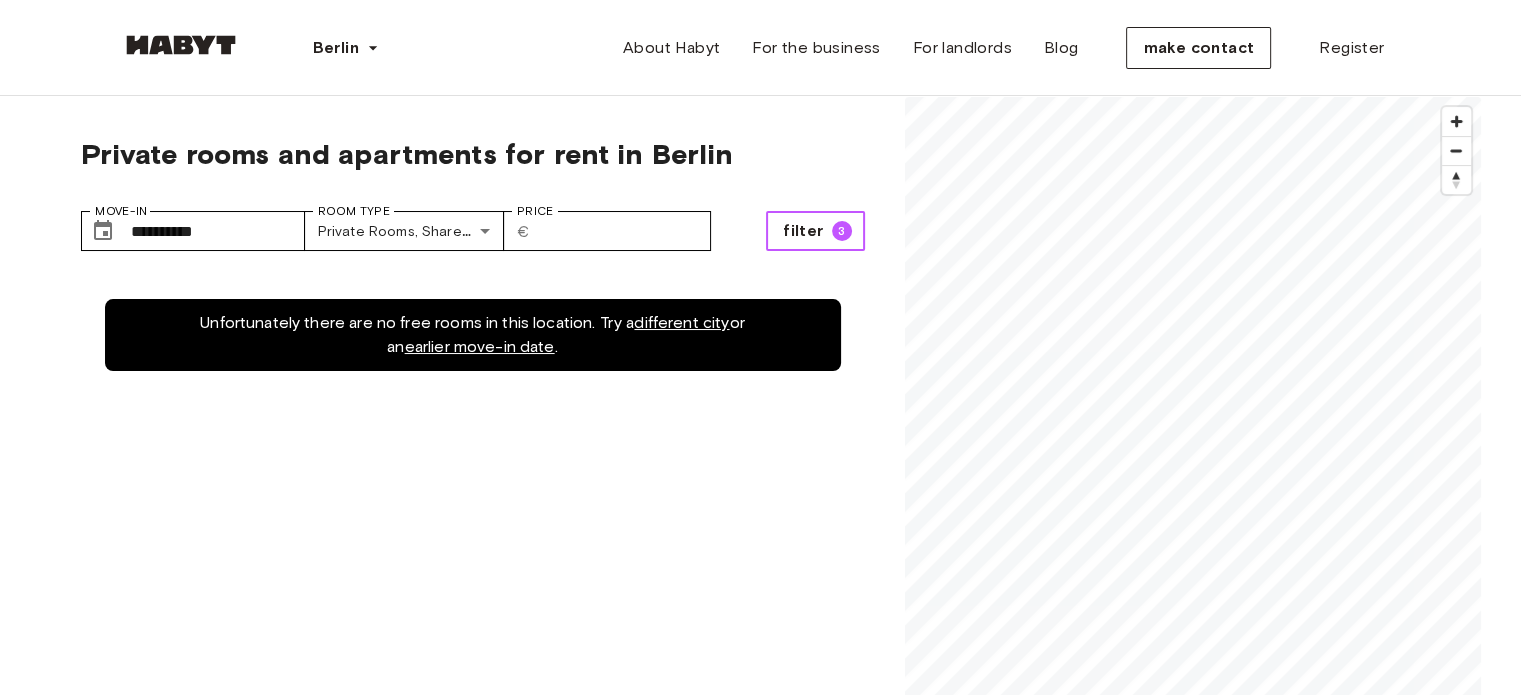 click on "3" at bounding box center (842, 231) 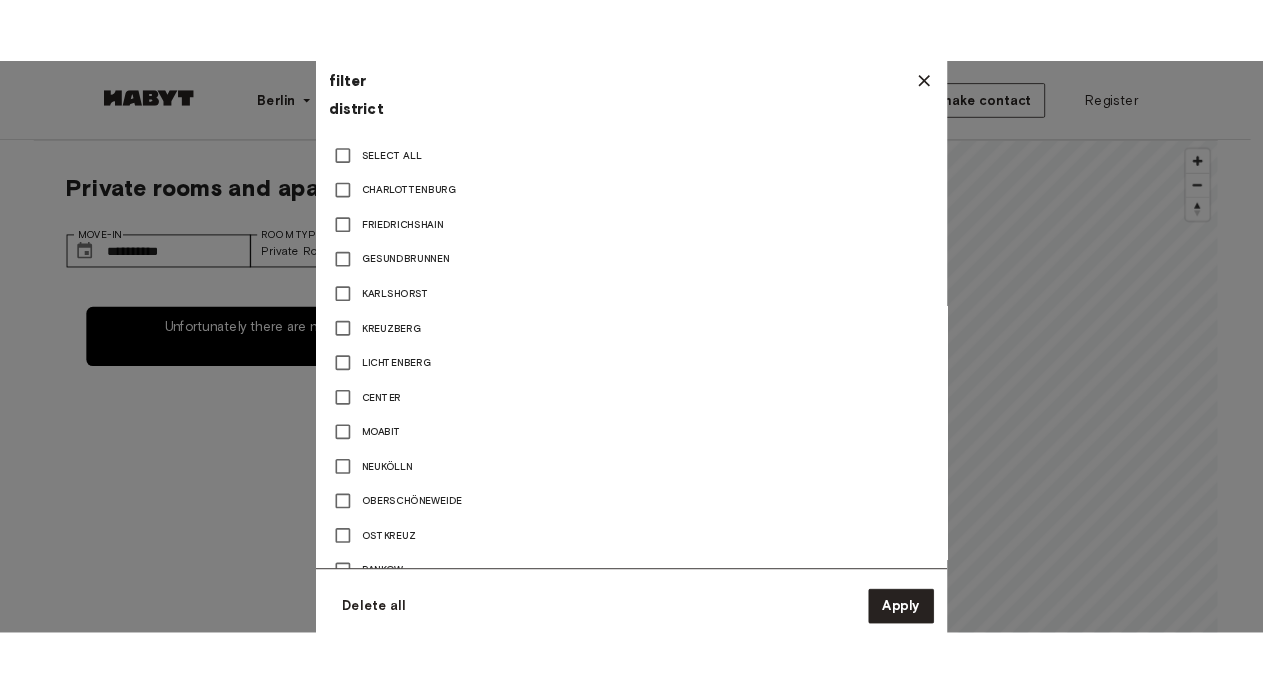 scroll, scrollTop: 900, scrollLeft: 0, axis: vertical 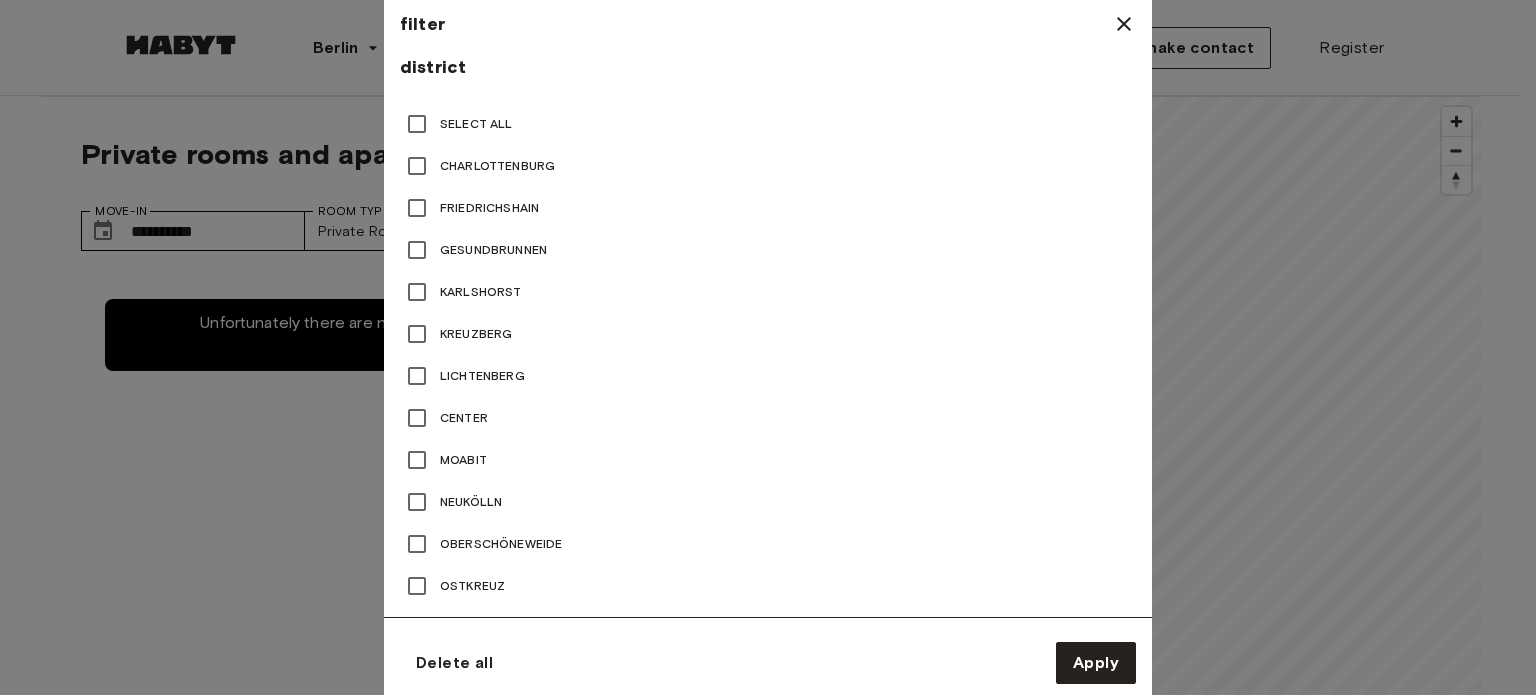 type on "**" 